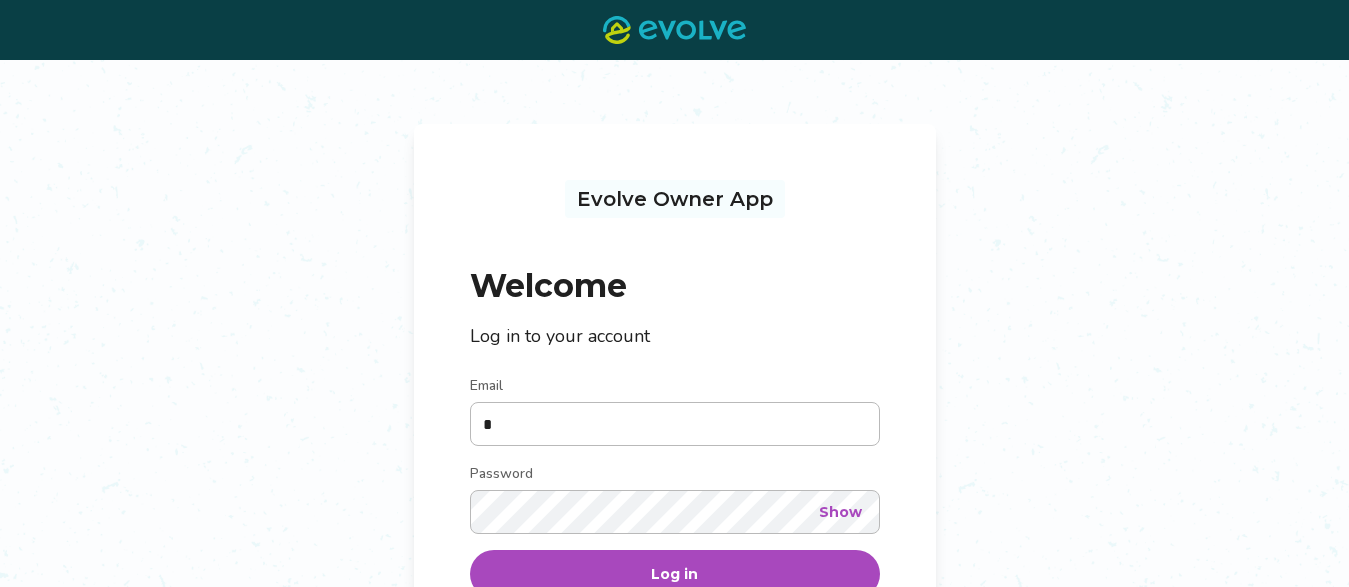 scroll, scrollTop: 0, scrollLeft: 0, axis: both 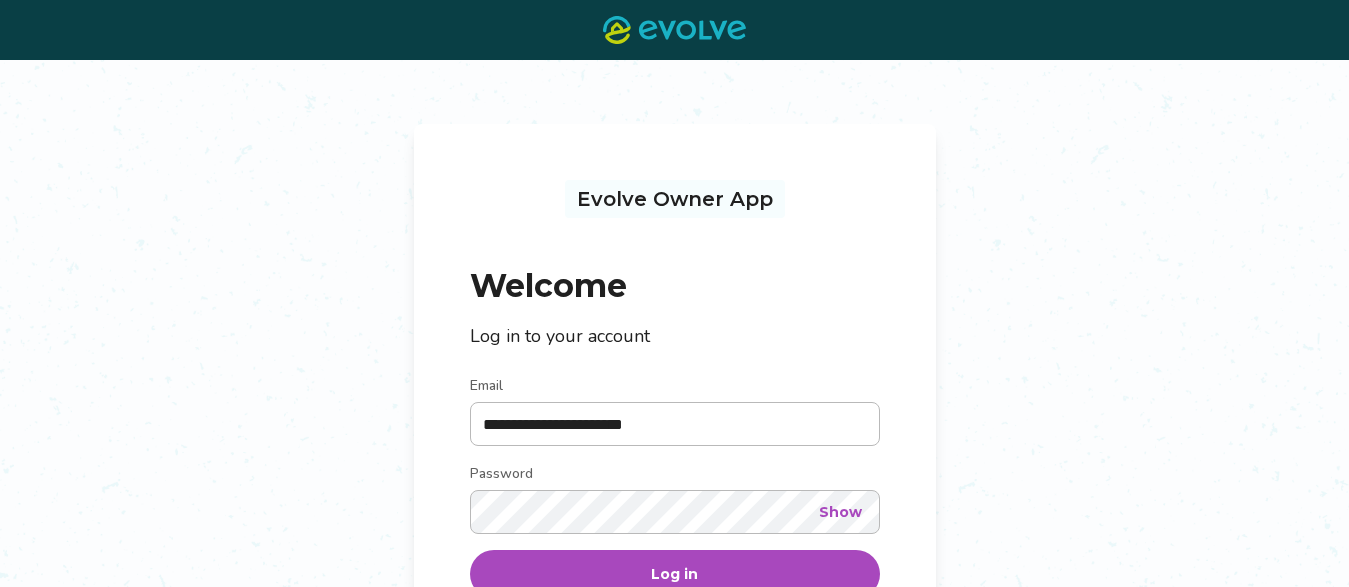 type on "**********" 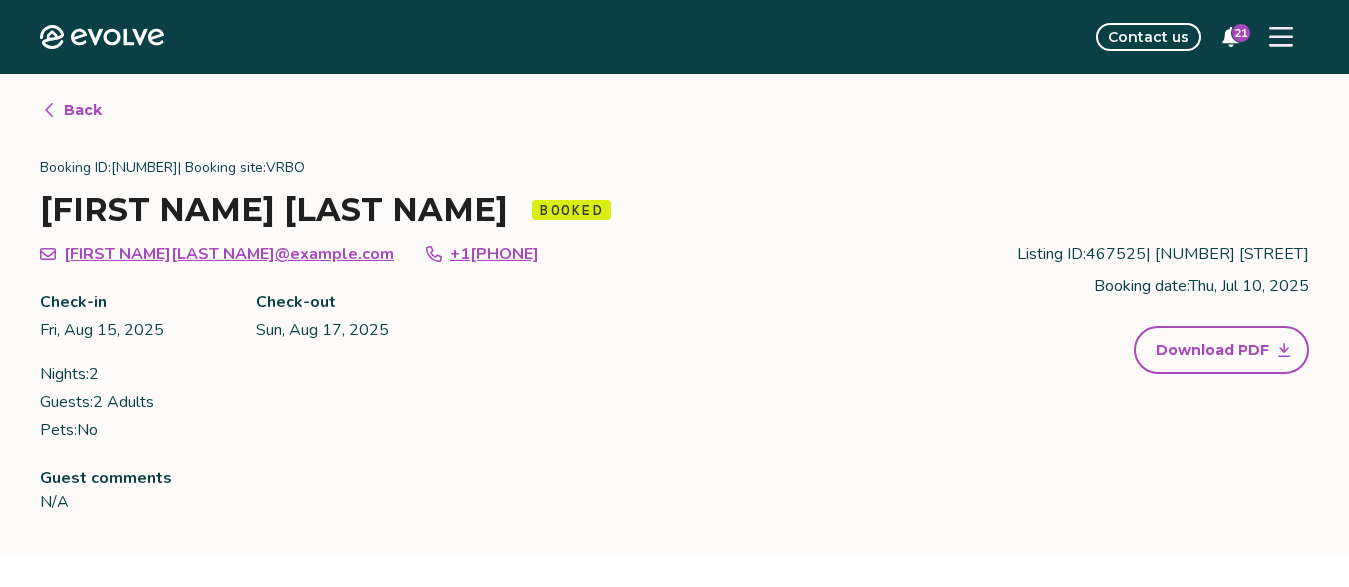 click 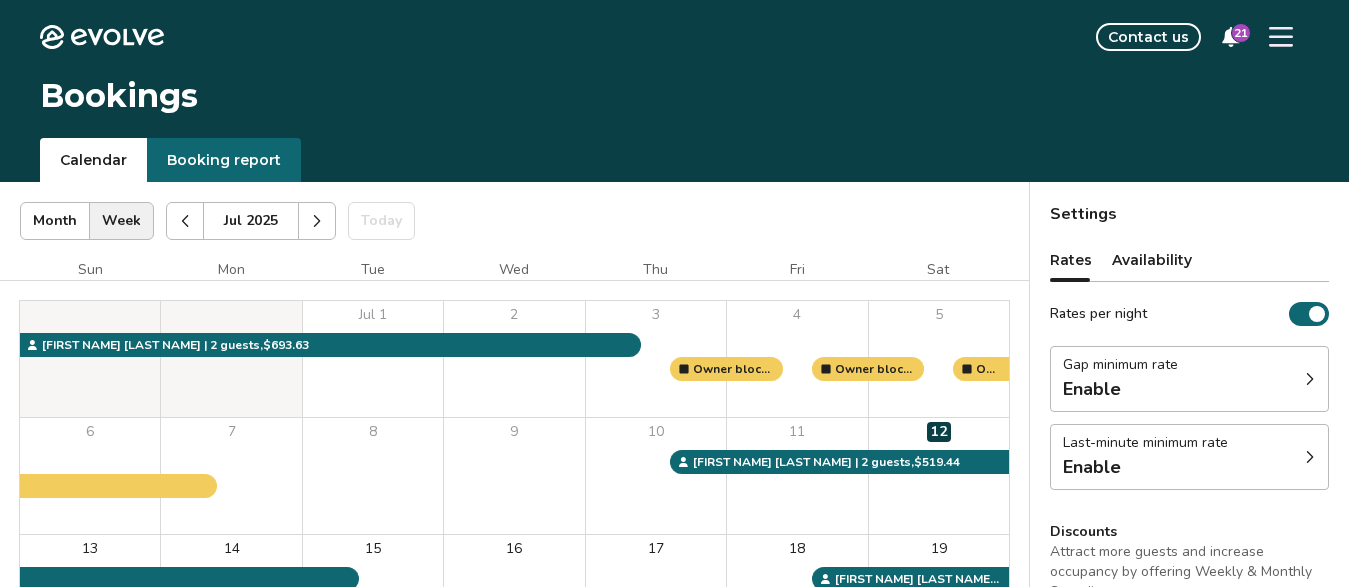 click 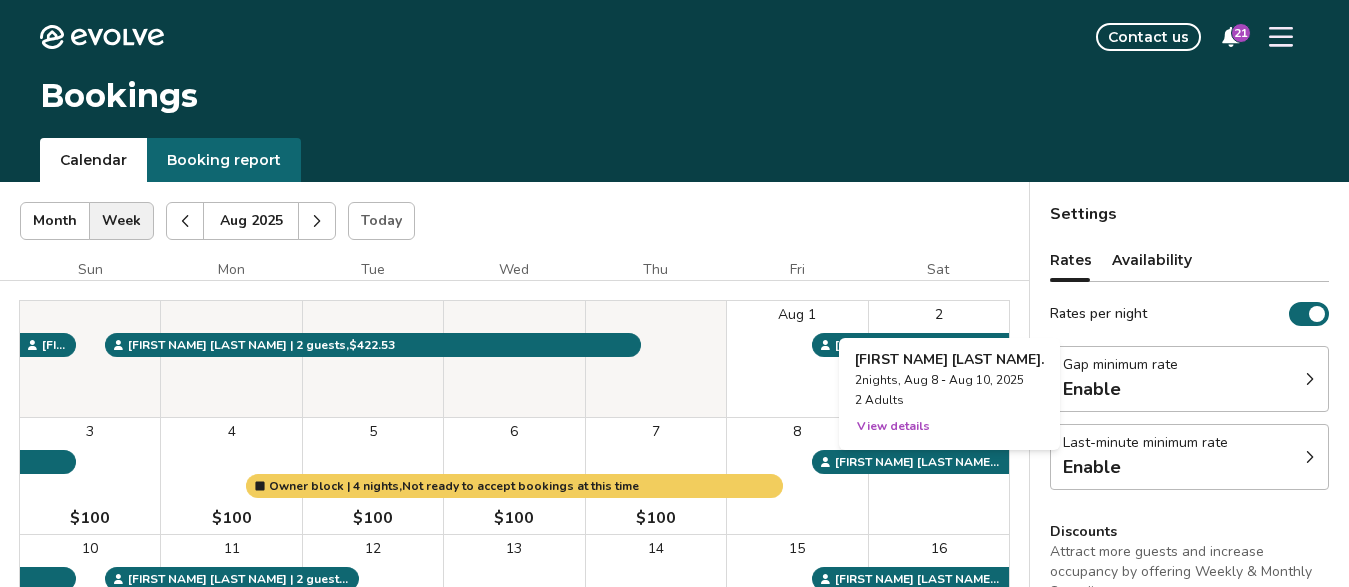 click on "9" at bounding box center [939, 476] 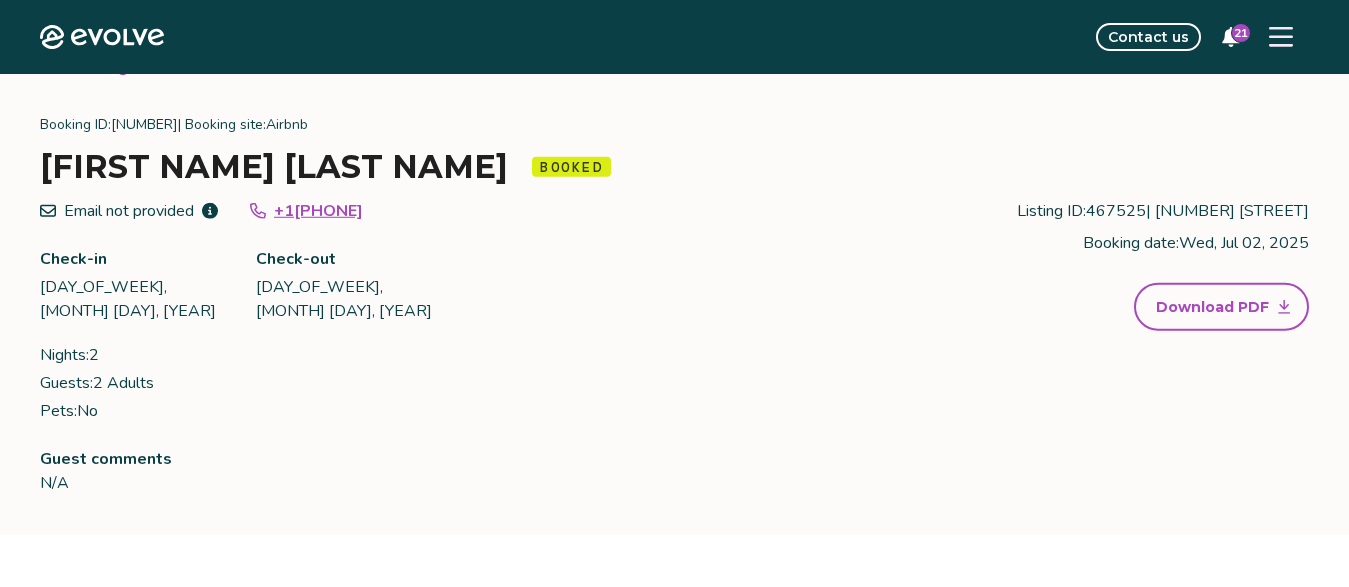 scroll, scrollTop: 51, scrollLeft: 0, axis: vertical 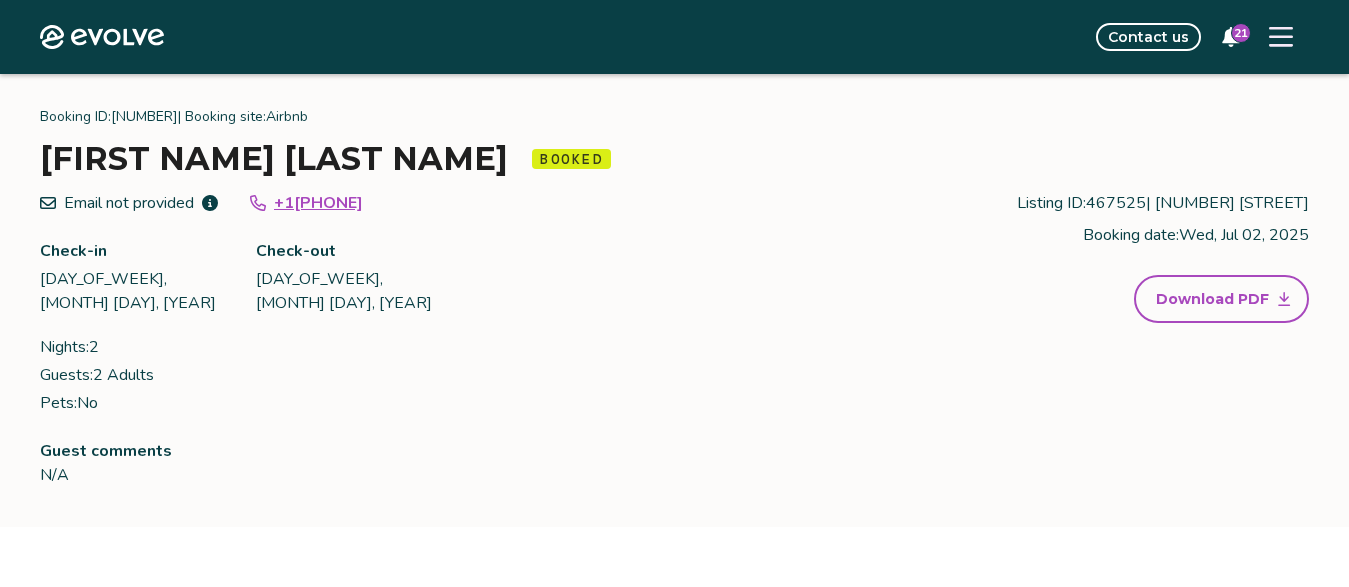 click on "Payout breakdown Your payout is $253.17 Base rates and fees $281.30 Evolve management fee -$28.13 Your tax responsibility $0.00 Your payout $253.17 It may take 5-9 business days for payouts to appear in your bank account after a guest checks in. Transactions and line items Transactions Line items Processing date Amount Transactions total $253.17 [MONTH] [DAY], [YEAR] $253.17 Submit a request Report an incident Requests and reimbursements Cancellation policy Cancel guest booking Today is  27  days  from the check-in date. Request to cancel booking" at bounding box center [674, 1013] 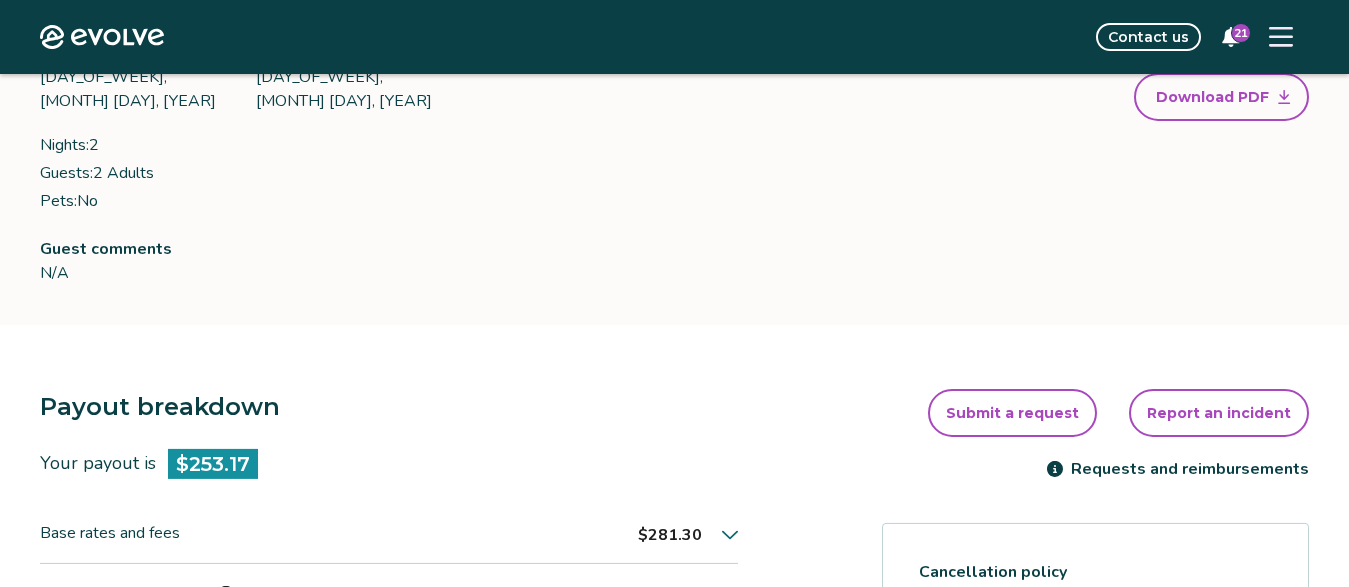 scroll, scrollTop: 272, scrollLeft: 0, axis: vertical 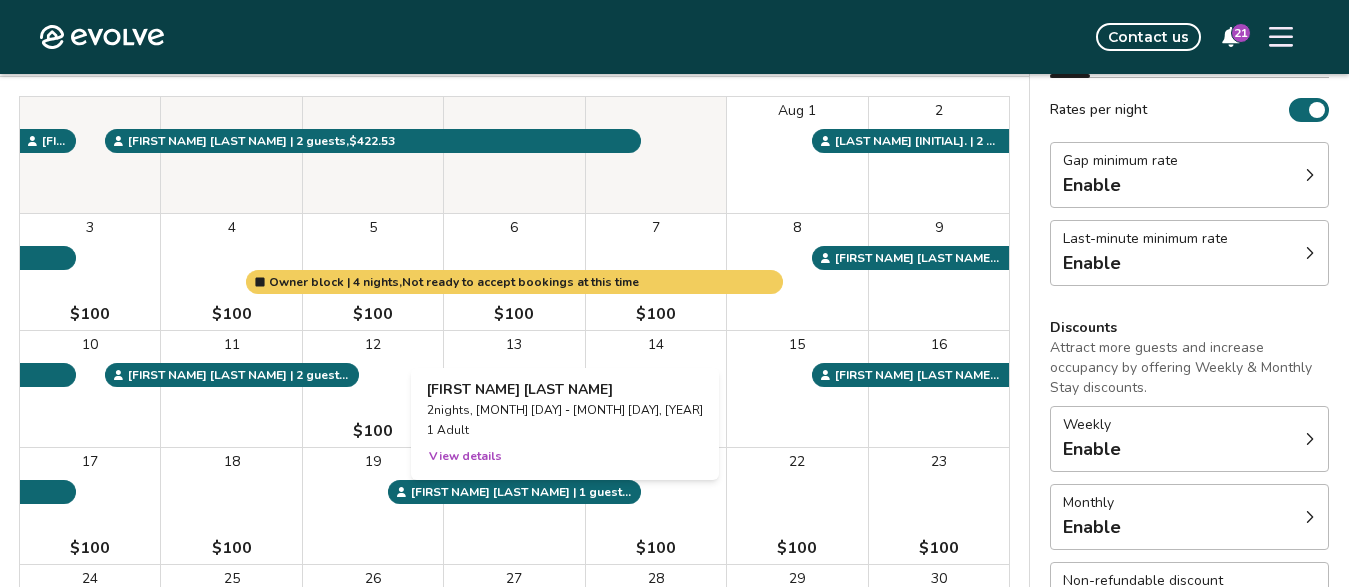 click on "20" at bounding box center [514, 506] 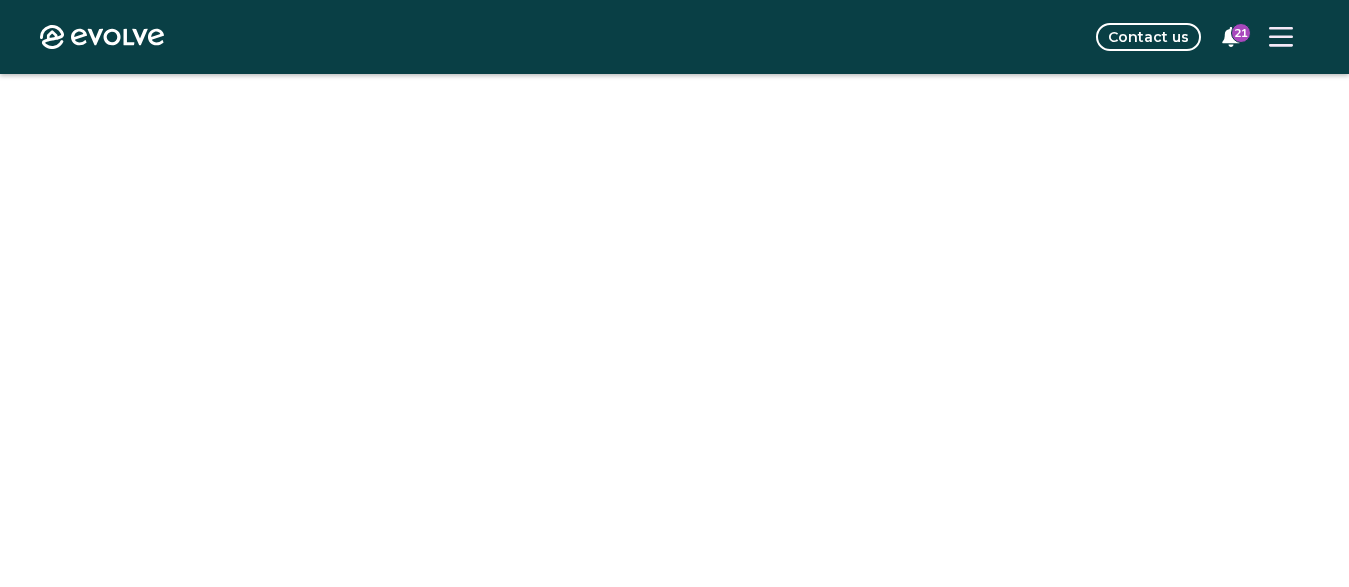 scroll, scrollTop: 0, scrollLeft: 0, axis: both 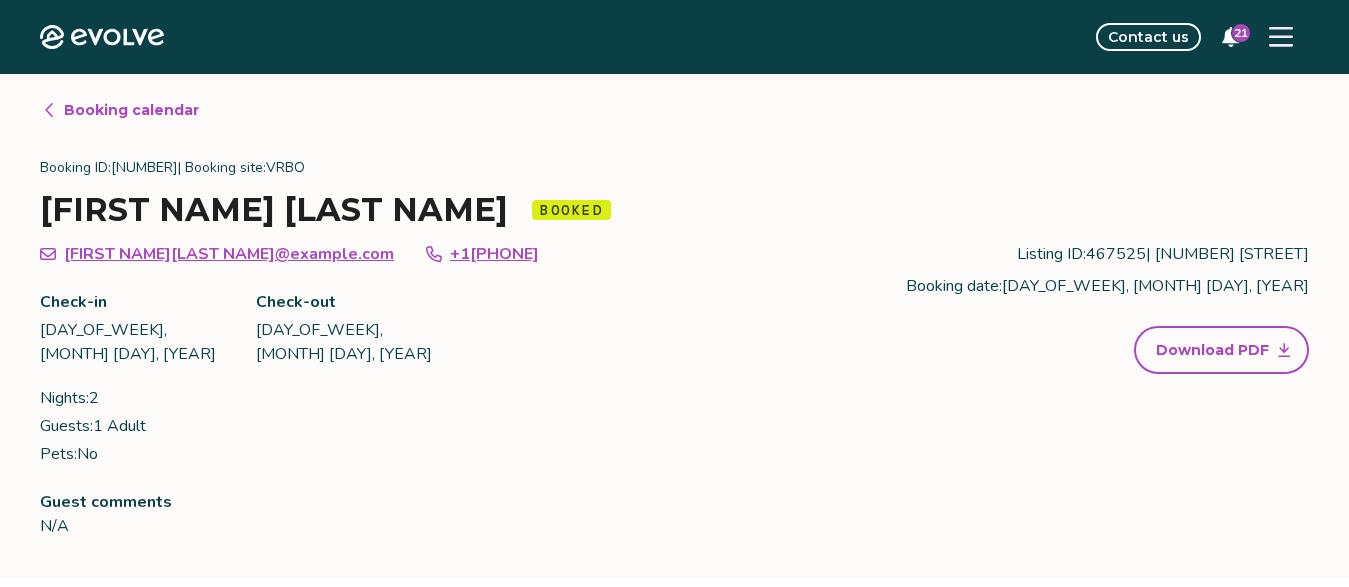 click 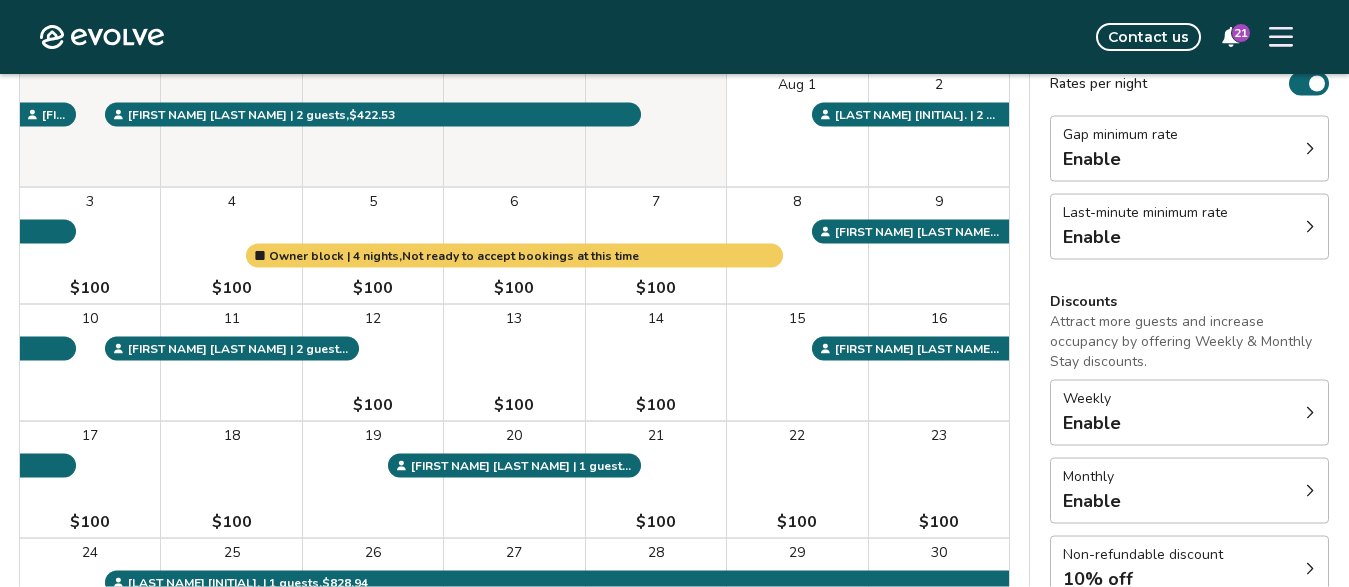 scroll, scrollTop: 238, scrollLeft: 0, axis: vertical 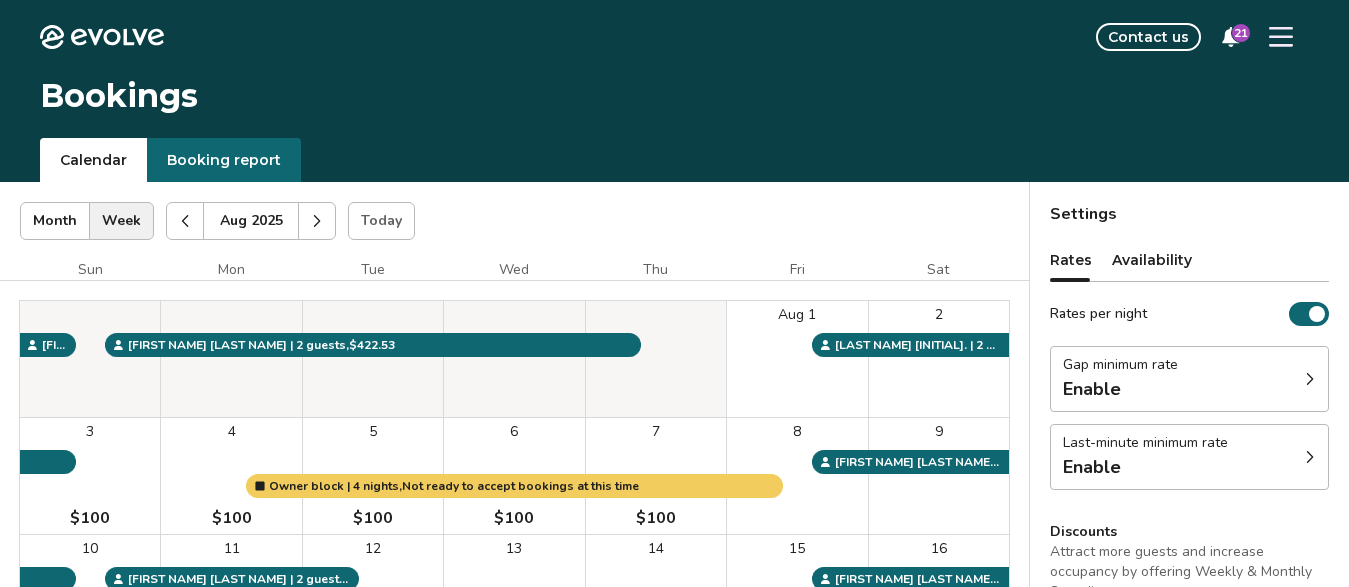 click at bounding box center (317, 221) 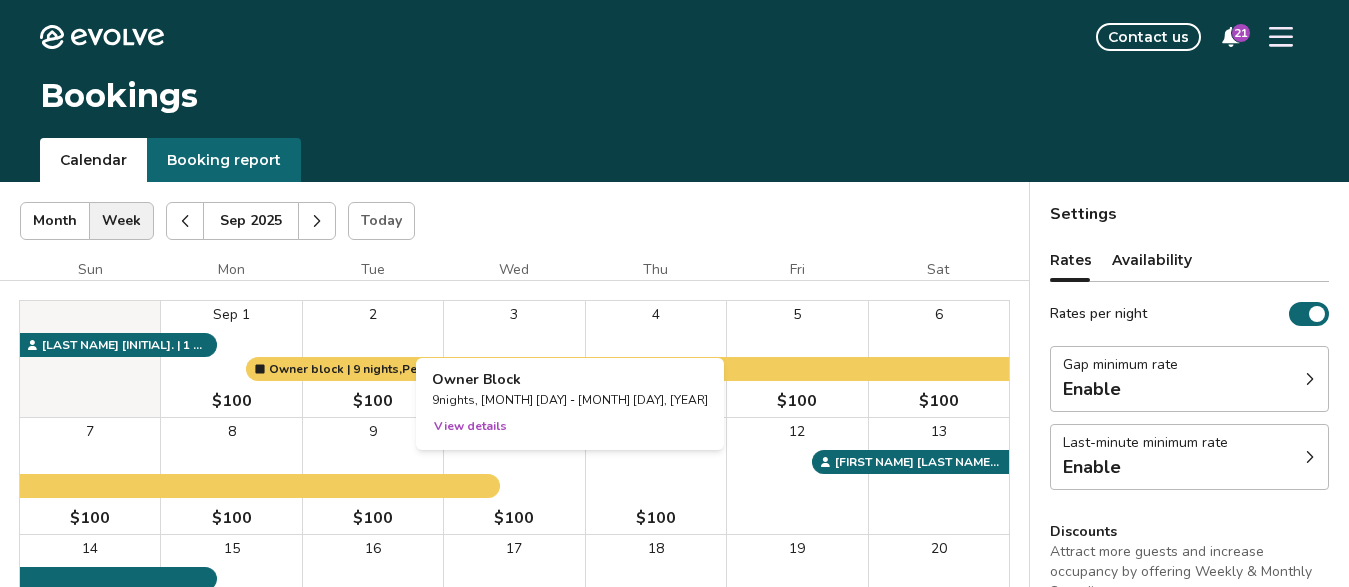 click on "10 $100" at bounding box center [514, 476] 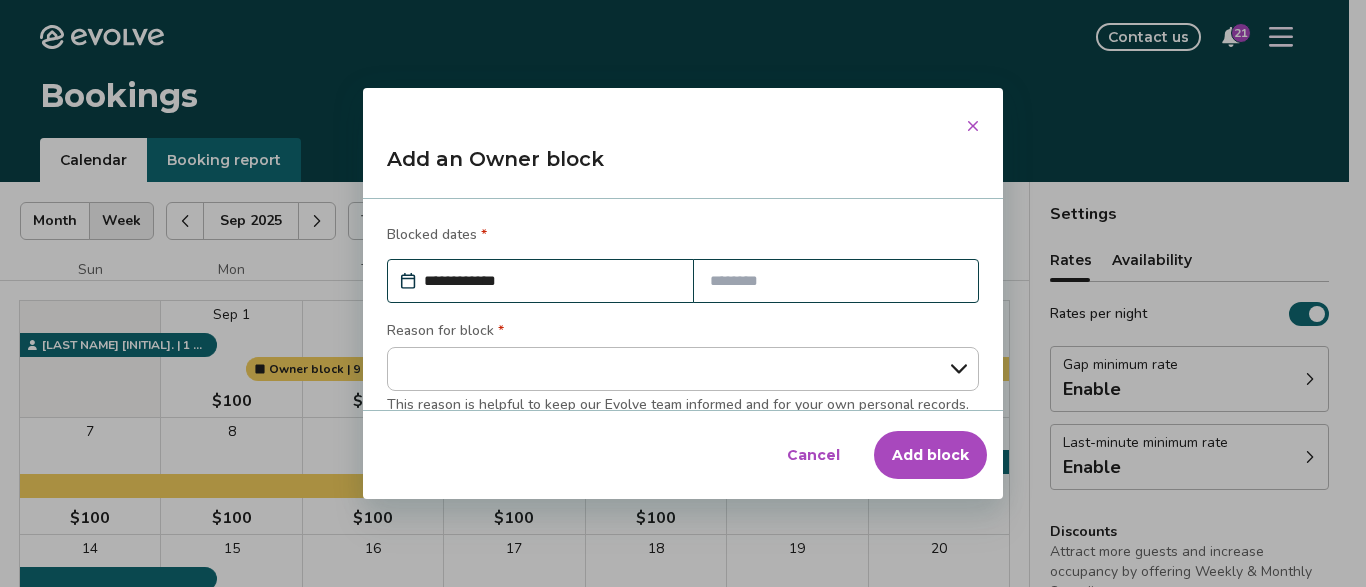 click at bounding box center (836, 281) 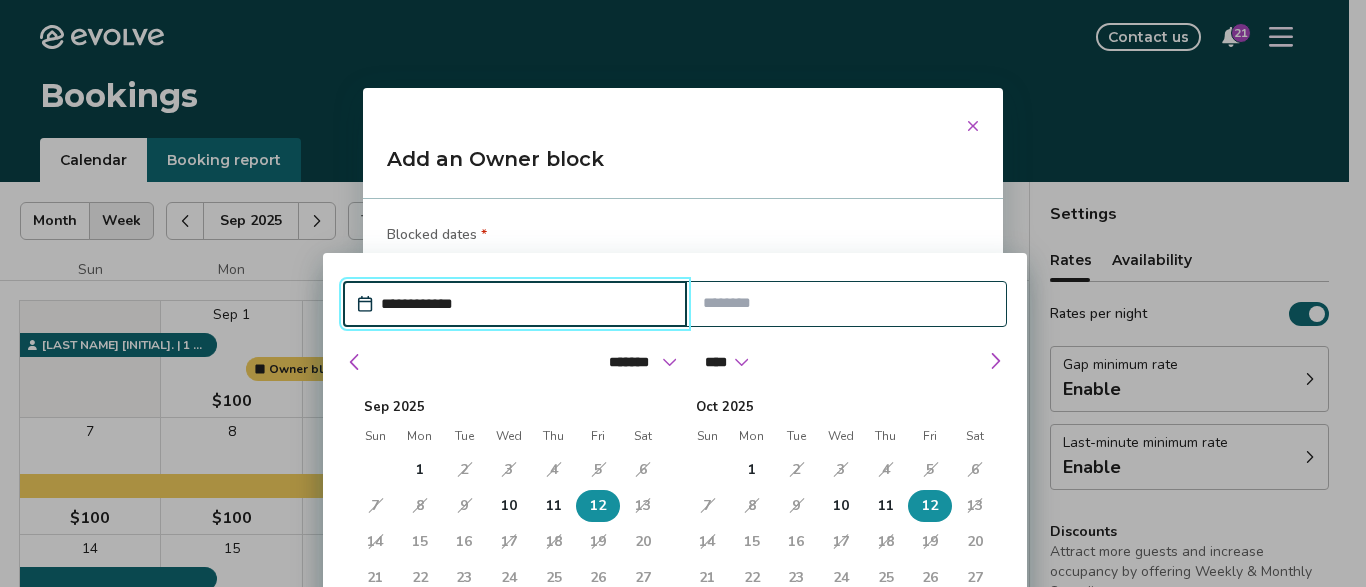 click on "12" at bounding box center (930, 506) 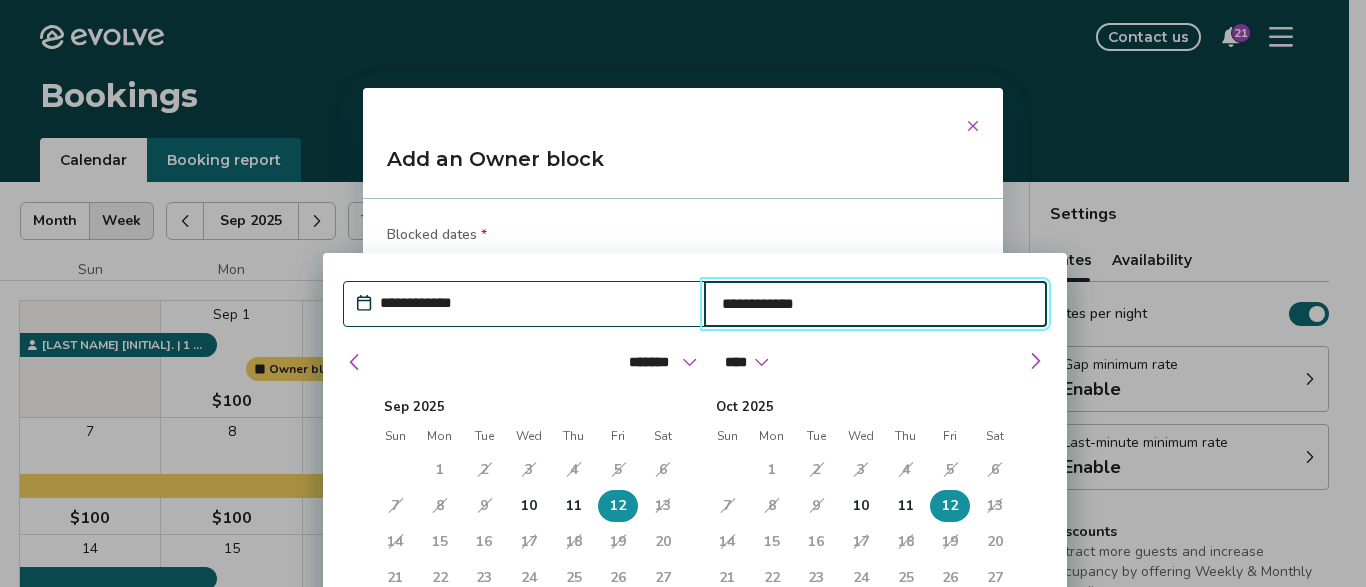 click on "[MONTH] [YEAR] Sun Mon Tue Wed Thu Fri Sat 31 1 2 3 4 5 6 7 8 9 10 11 12 13 14 15 16 17 18 19 20 21 22 23 24 25 26 27 28 29 30 1 2 3 4" at bounding box center [861, 519] 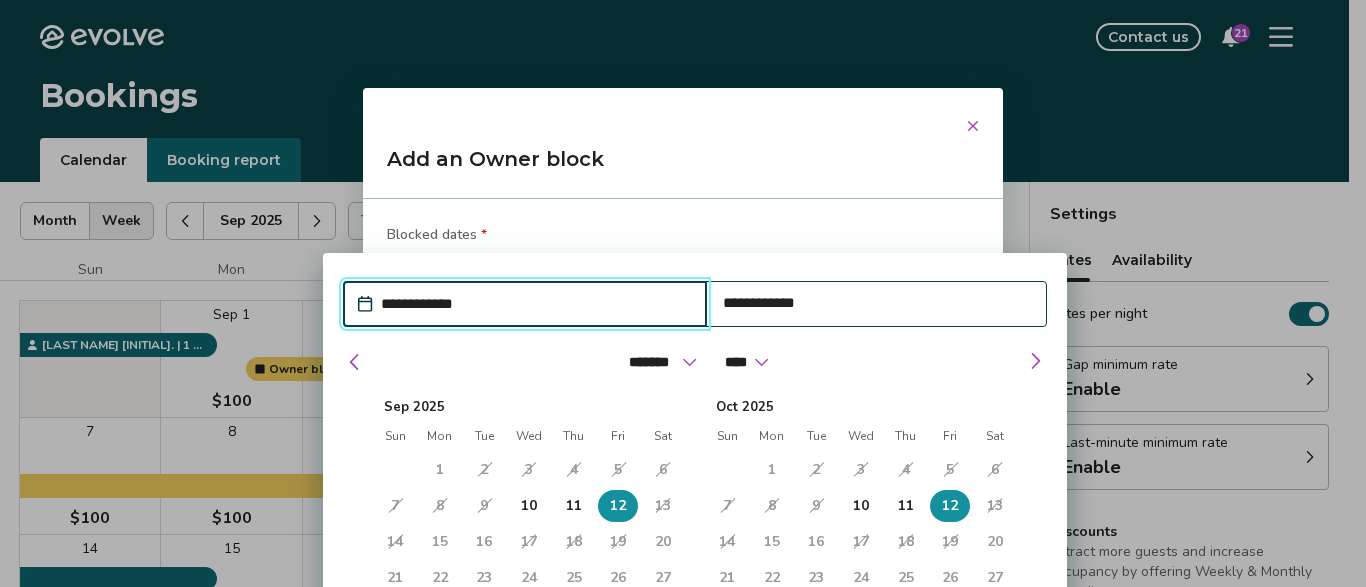 click on "**********" at bounding box center (535, 304) 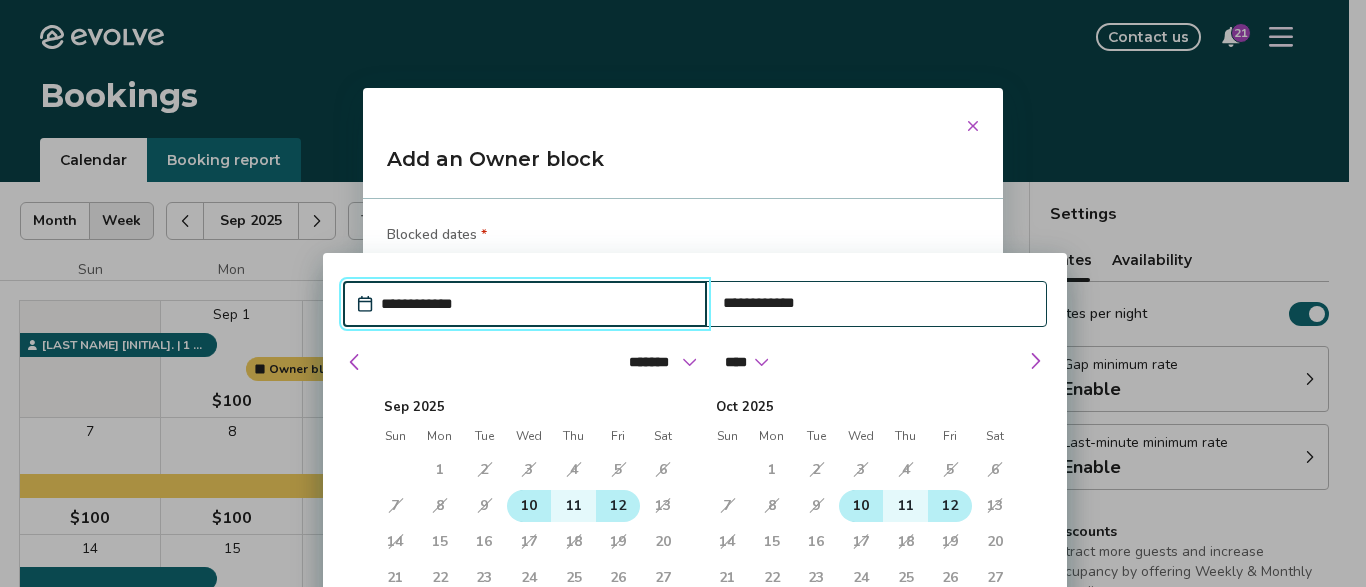 click on "10" at bounding box center (529, 506) 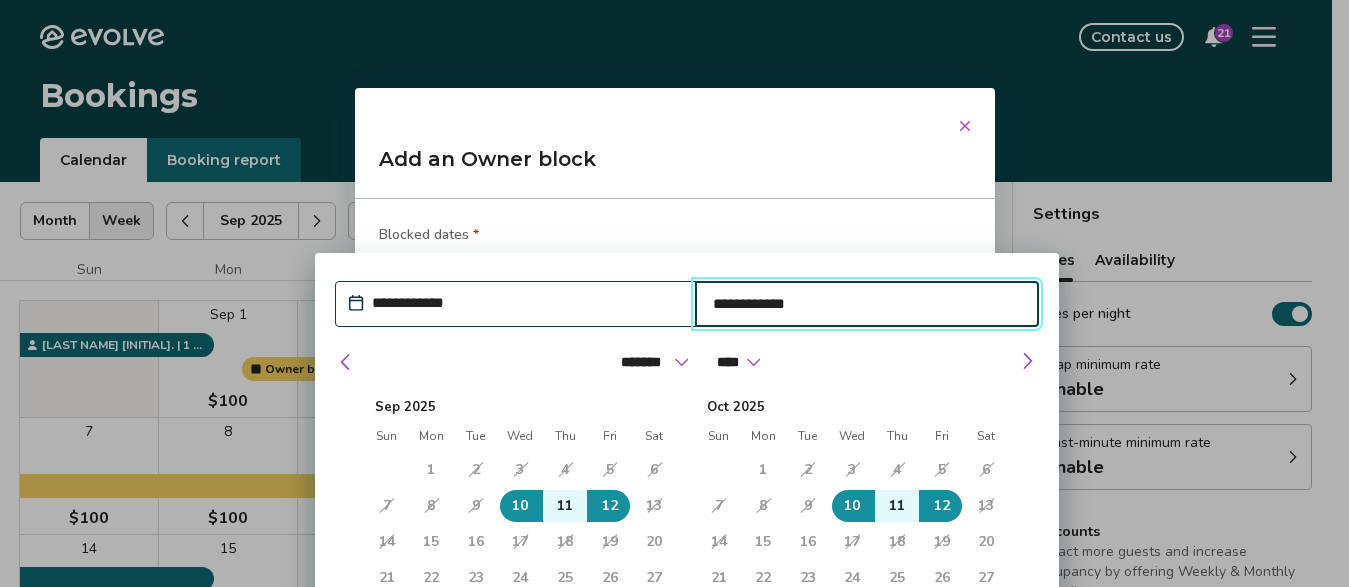 click on "Evolve Contact us 21 Bookings Calendar Booking report [MONTH] [YEAR]  | Views Month Week [MONTH] [YEAR] Today Settings [NUMBER] [STREET] [MONTH] [YEAR] Sun Mon Tue Wed Thu Fri Sat Sep 1 $100 2 $100 3 $100 4 $100 5 $100 6 $100 7 $100 8 $100 9 $100 10 $100 11 $100 12 13 14 15 $100 16 $100 17 $100 18 $100 19 $100 20 $100 21 $100 22 $100 23 $100 24 $100 25 $100 26 $100 27 $100 28 $100 29 $100 30 $100 Owner block | 9 nights,  Personally using the property Owner block | 4 nights,  Personally using the property [LAST NAME] [INITIAL]. | 1 guests ,  $828.94 [FIRST NAME] [LAST NAME] | 2 guests ,  $360.95 [FIRST NAME] [LAST NAME] | 2 guests ,  $369.28 Booking Pending Evolve/Owner Settings Rates Availability Rates per night Gap minimum rate Enable Last-minute minimum rate Enable Discounts Attract more guests and increase occupancy by offering Weekly & Monthly Stay discounts. Weekly Enable Monthly Enable Non-refundable discount 10% off View rates, policies, & fees Gap minimum rate Reduce your minimum rate by 20%  to help fill nights between bookings  (Fridays and Saturdays excluded)." at bounding box center (666, 517) 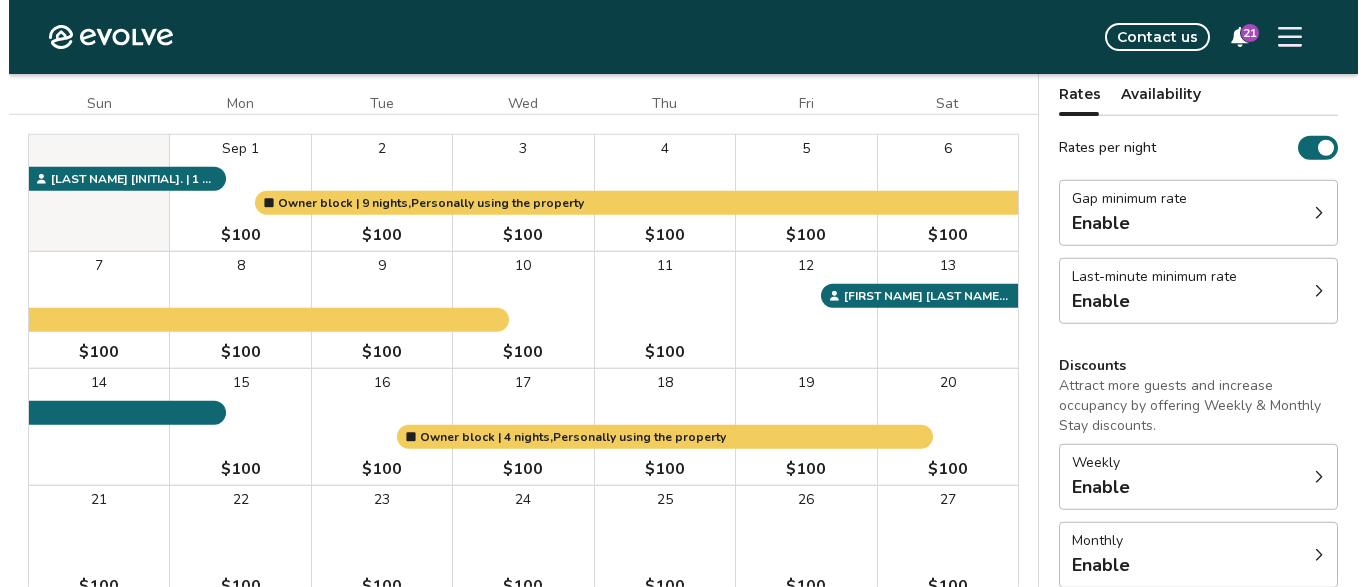scroll, scrollTop: 170, scrollLeft: 0, axis: vertical 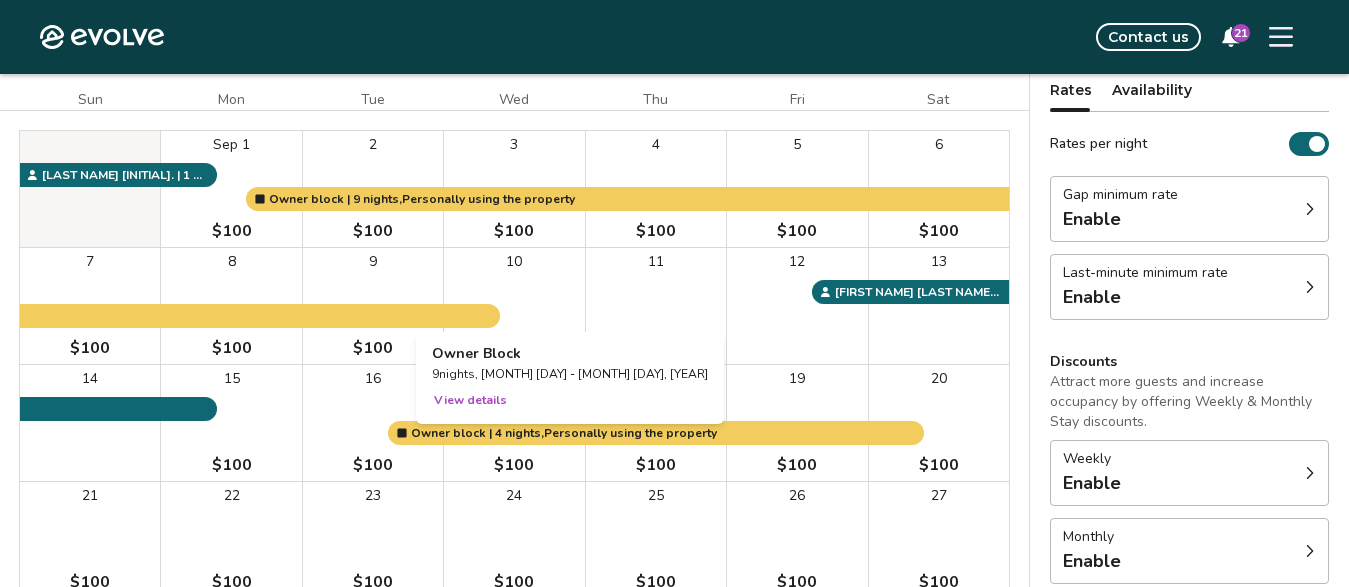 click on "10 $100" at bounding box center [514, 306] 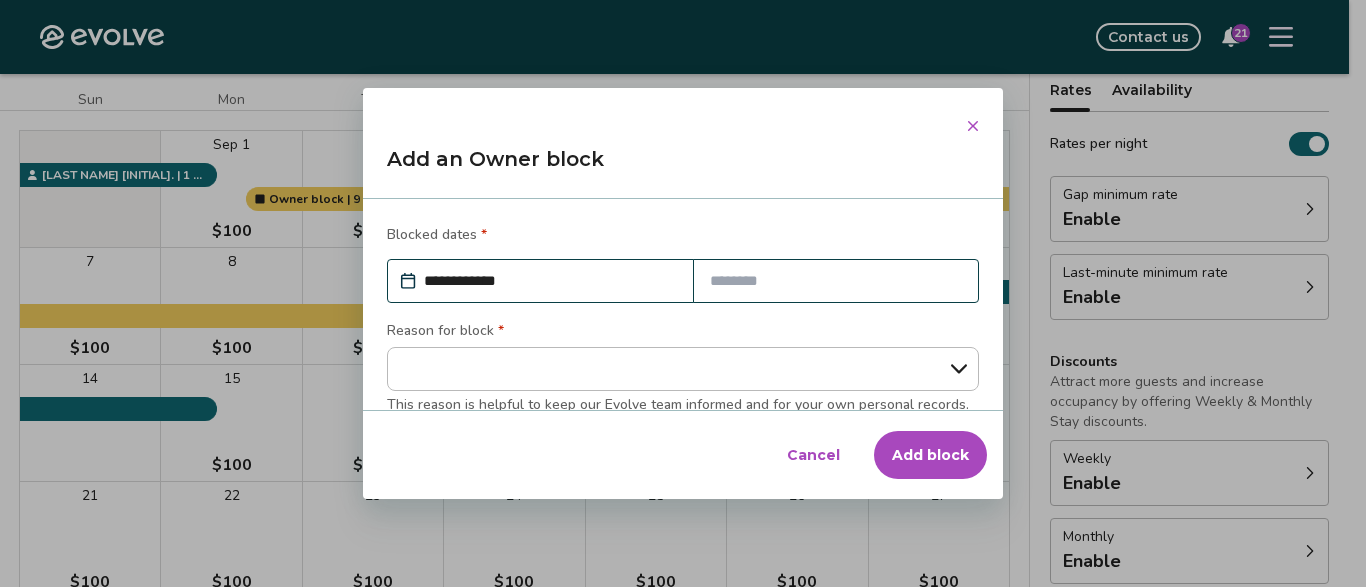 click at bounding box center [836, 281] 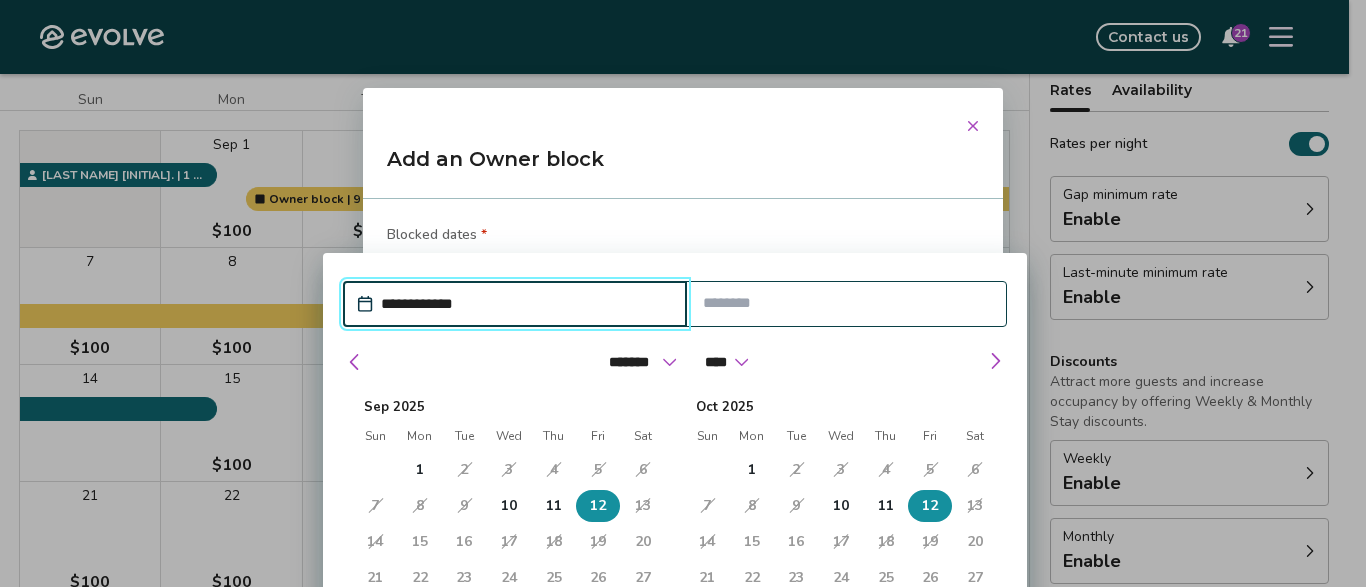 click on "12" at bounding box center [598, 506] 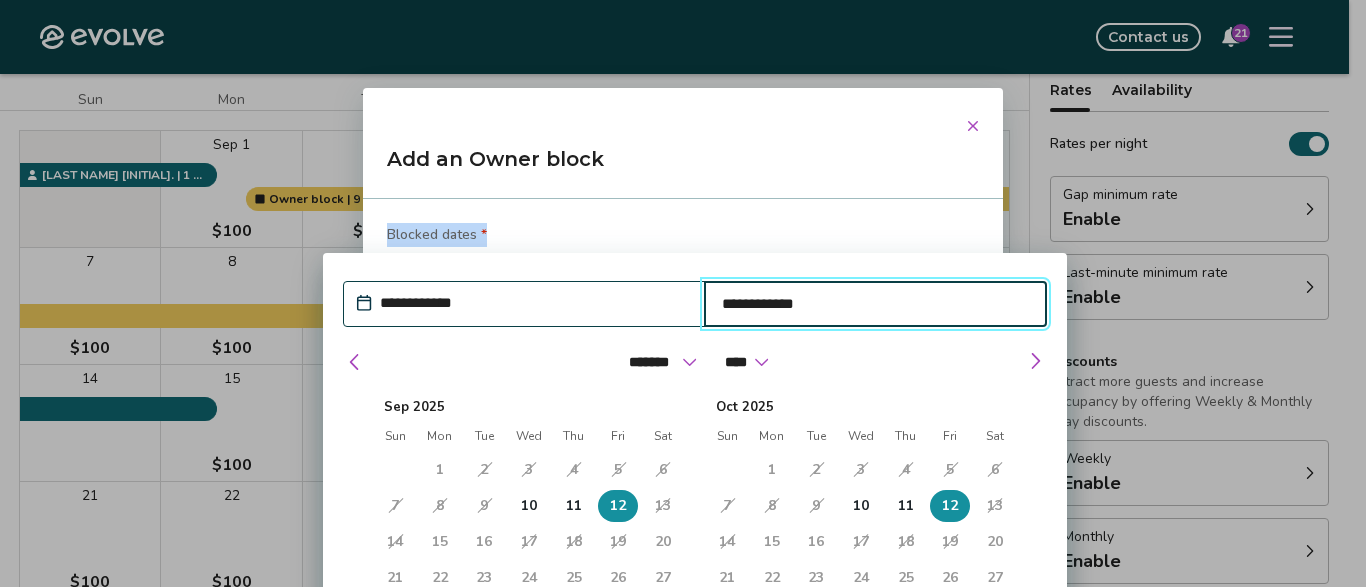 drag, startPoint x: 812, startPoint y: 270, endPoint x: 807, endPoint y: 181, distance: 89.140335 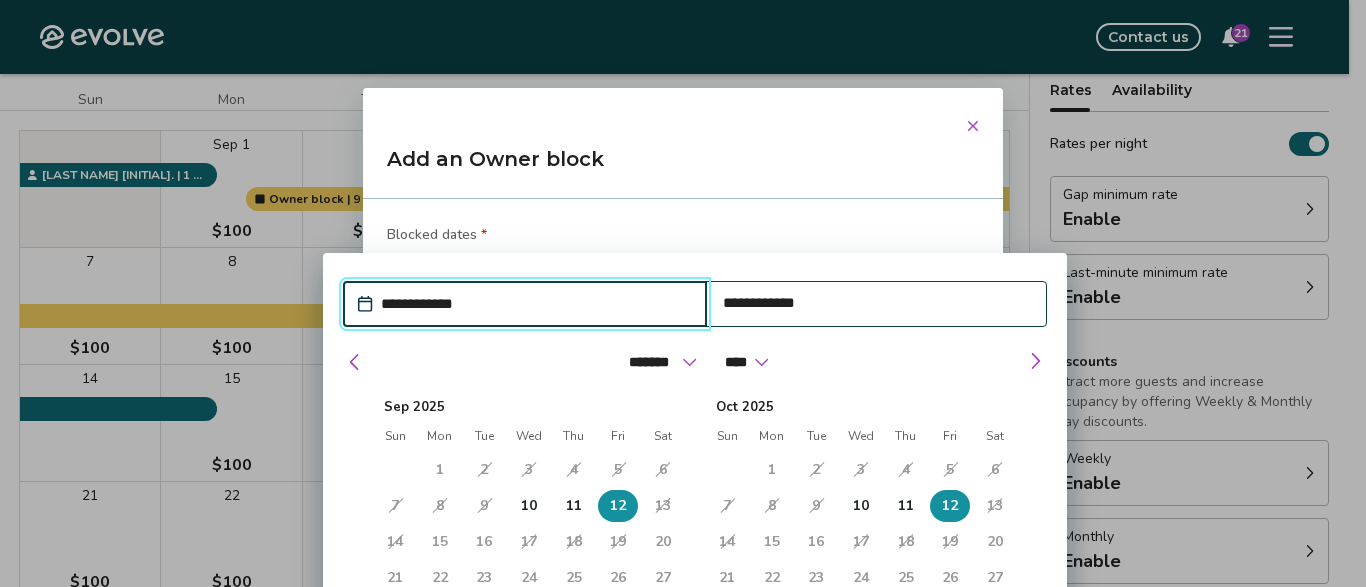 click on "**********" at bounding box center (535, 304) 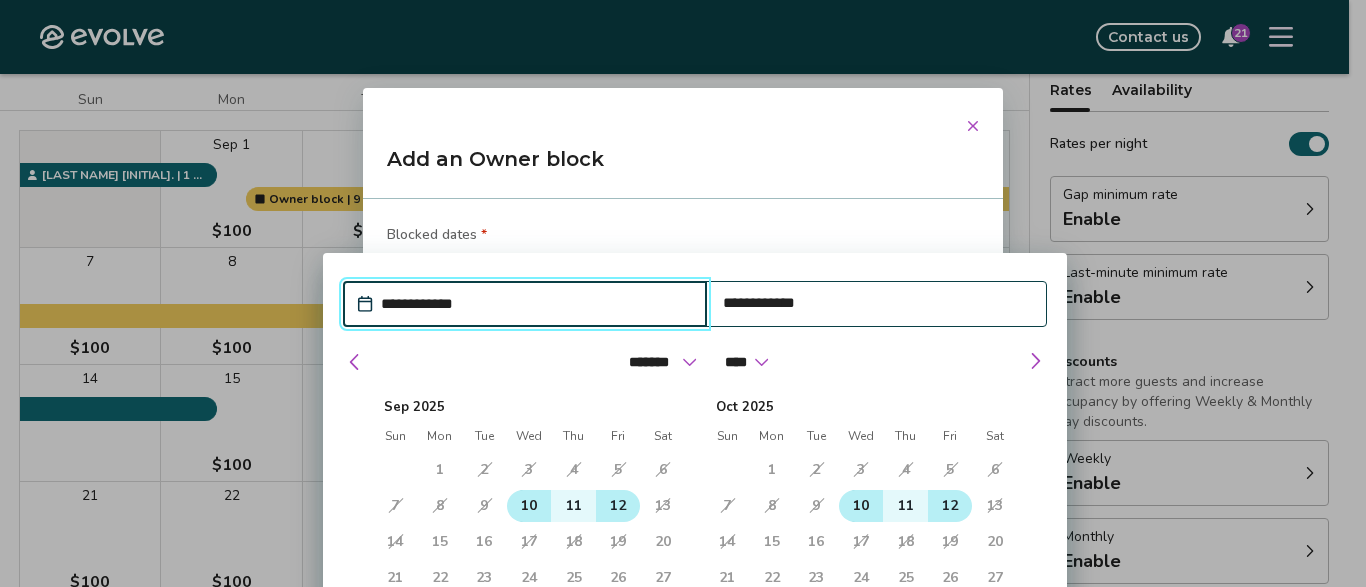click on "10" at bounding box center (529, 506) 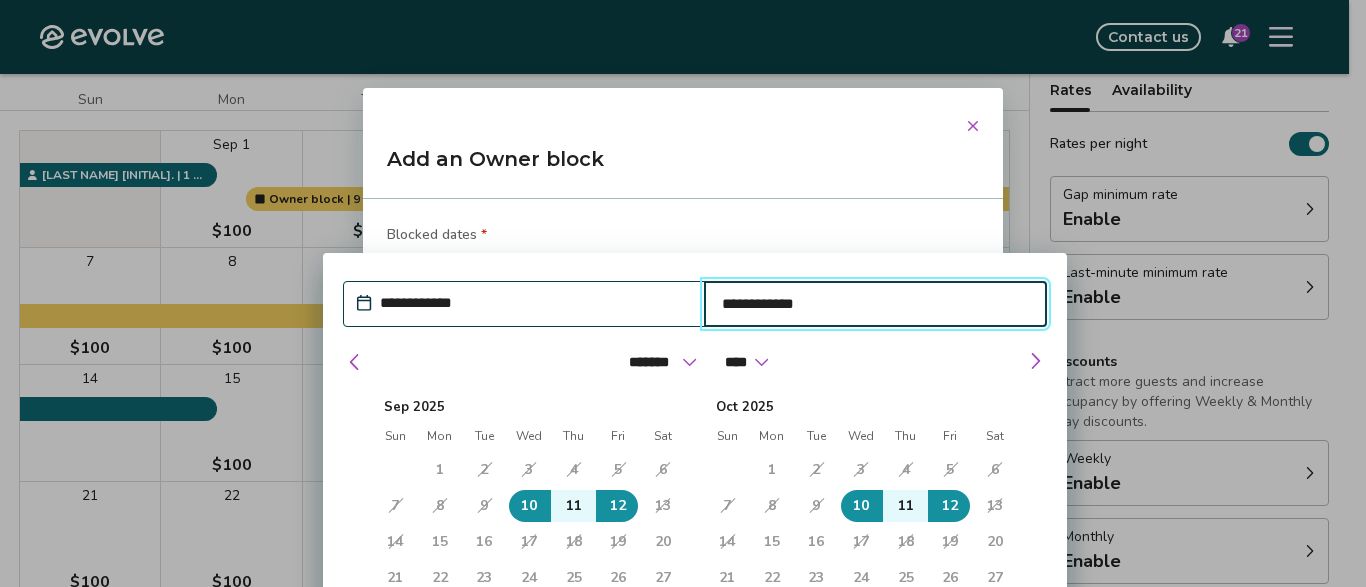 type 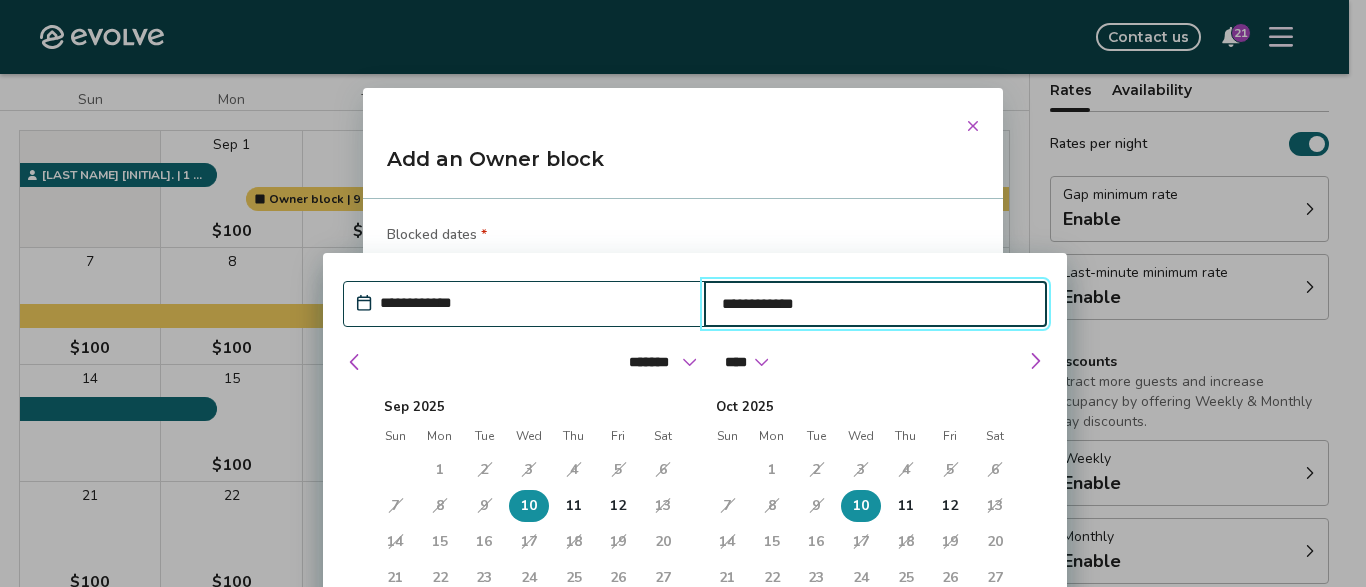 click on "**********" at bounding box center [876, 304] 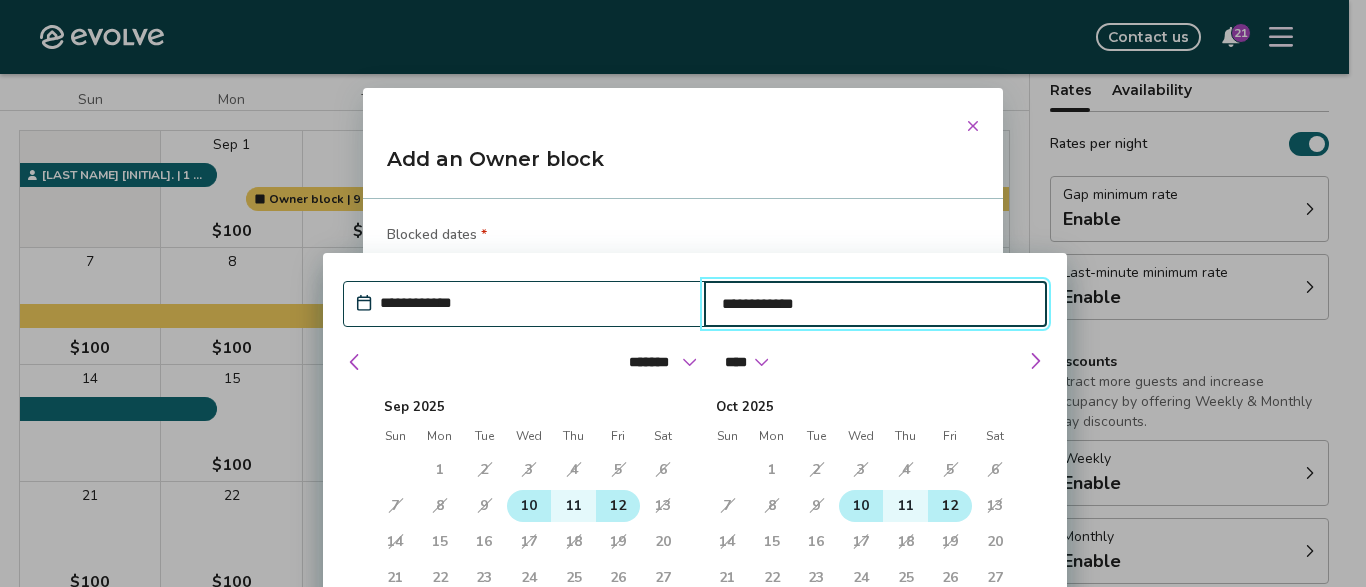 click on "12" at bounding box center [618, 506] 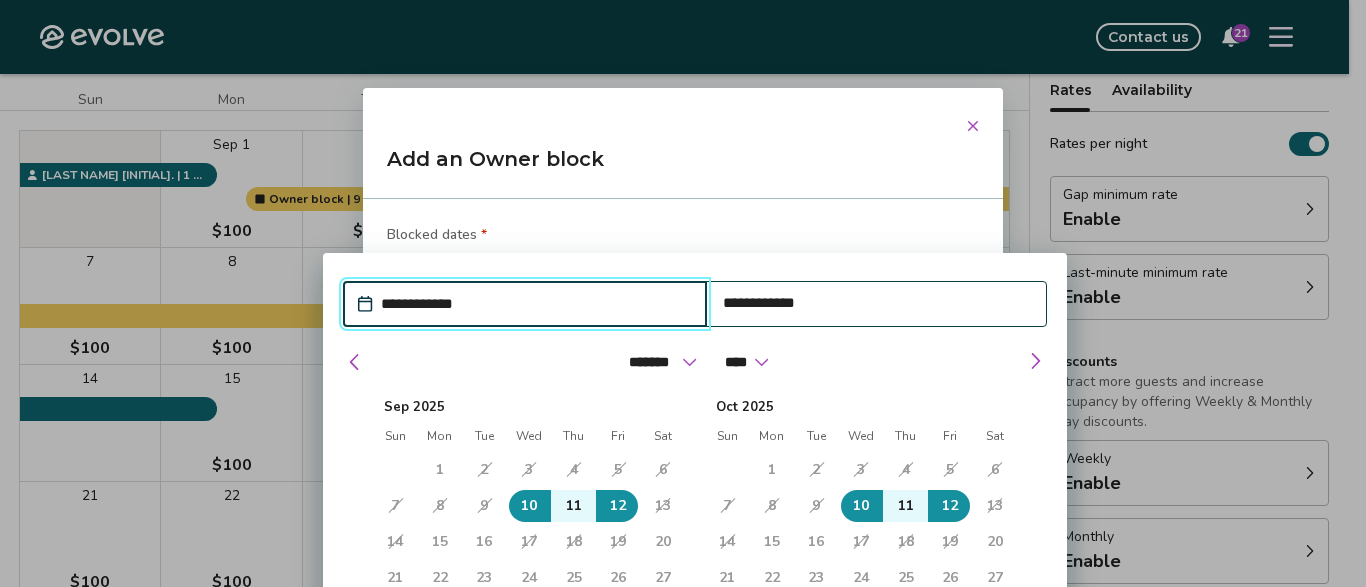 type 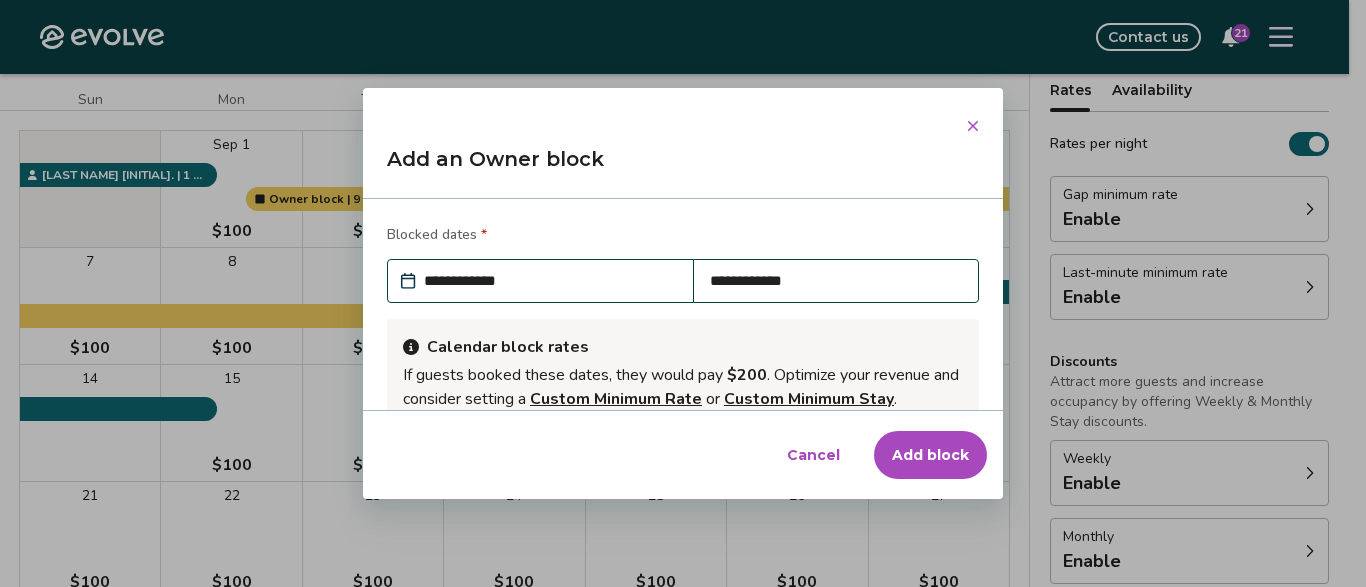 click on "Add block" at bounding box center (930, 455) 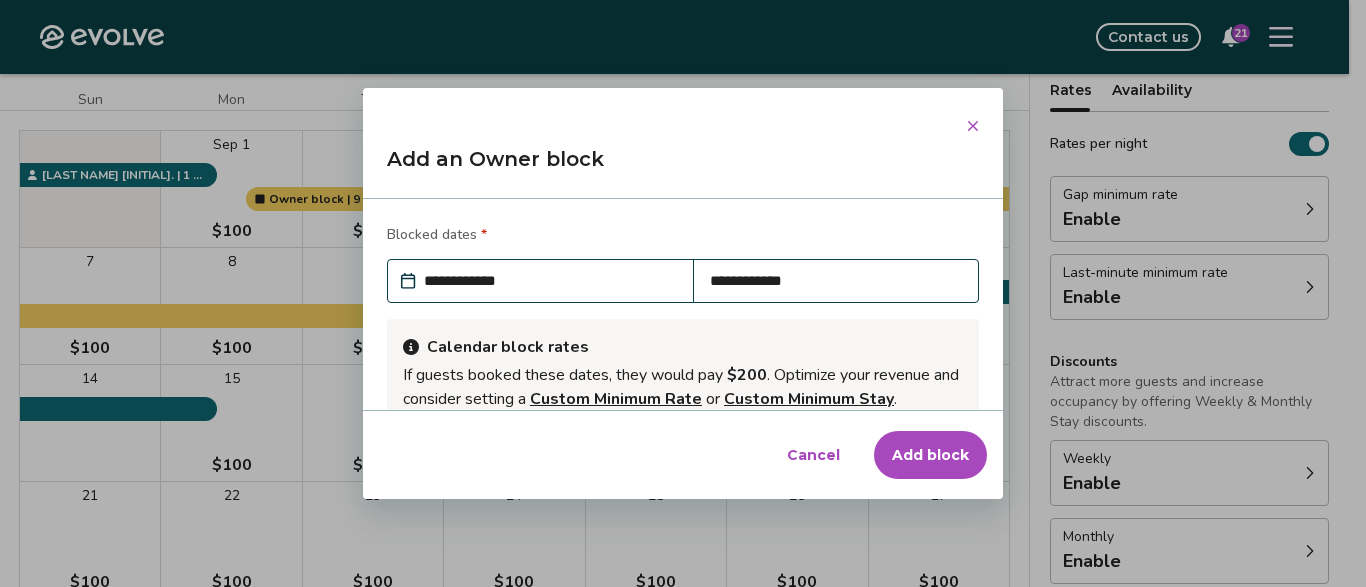 type on "*" 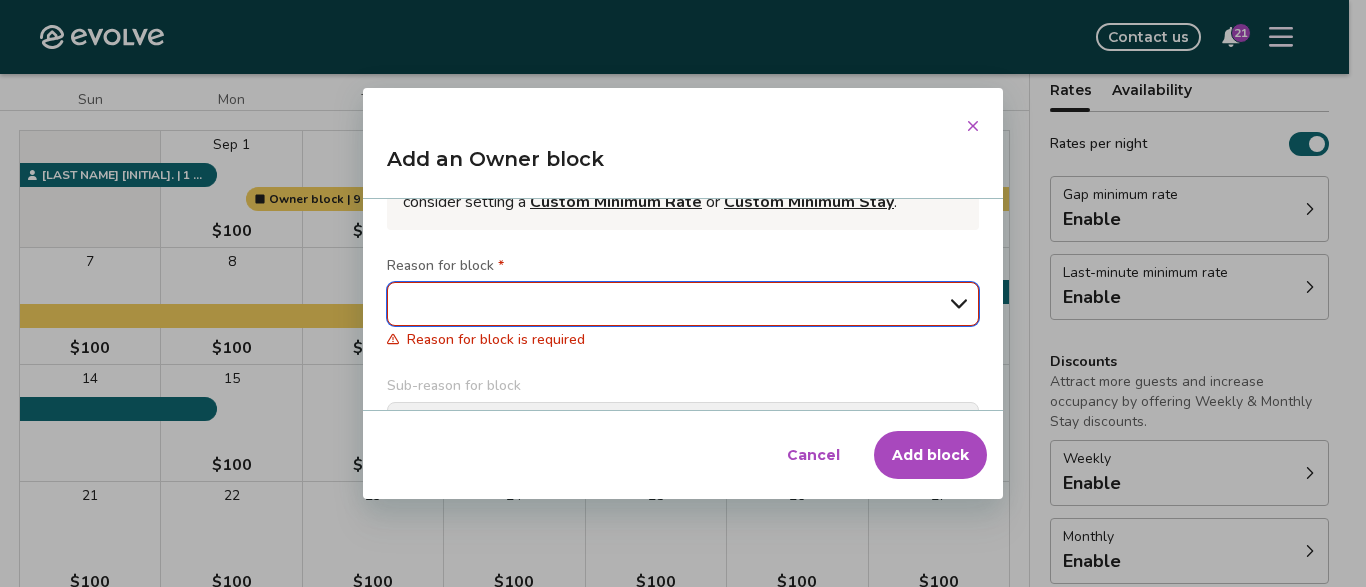 click on "**********" at bounding box center (683, 304) 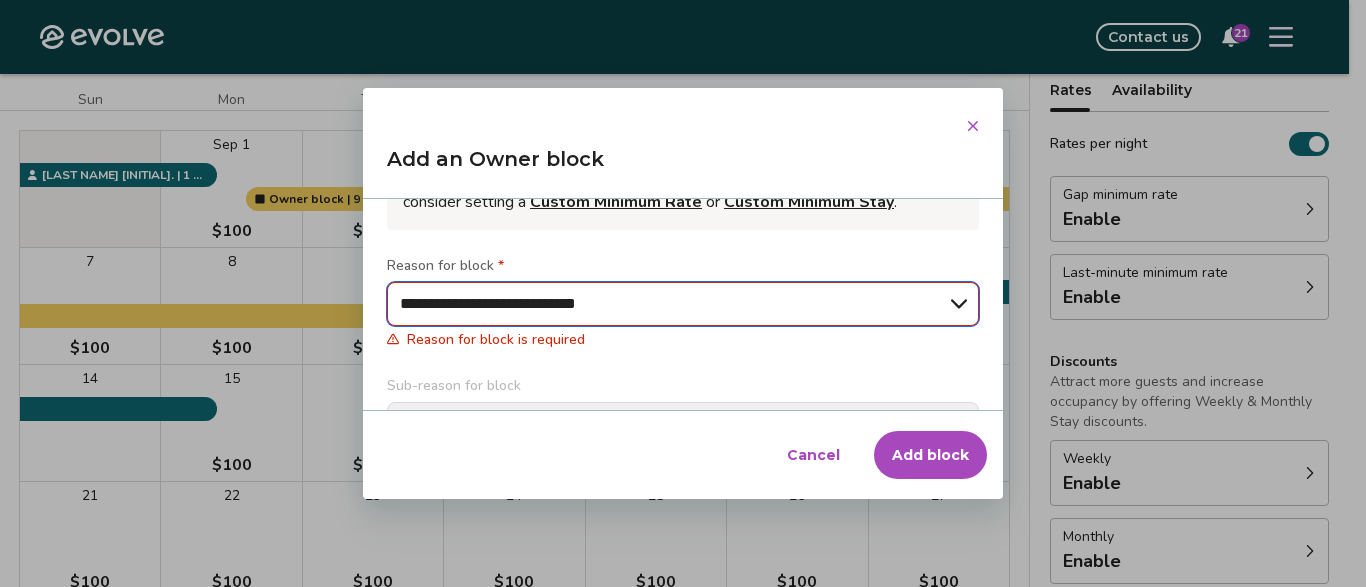 click on "**********" at bounding box center (0, 0) 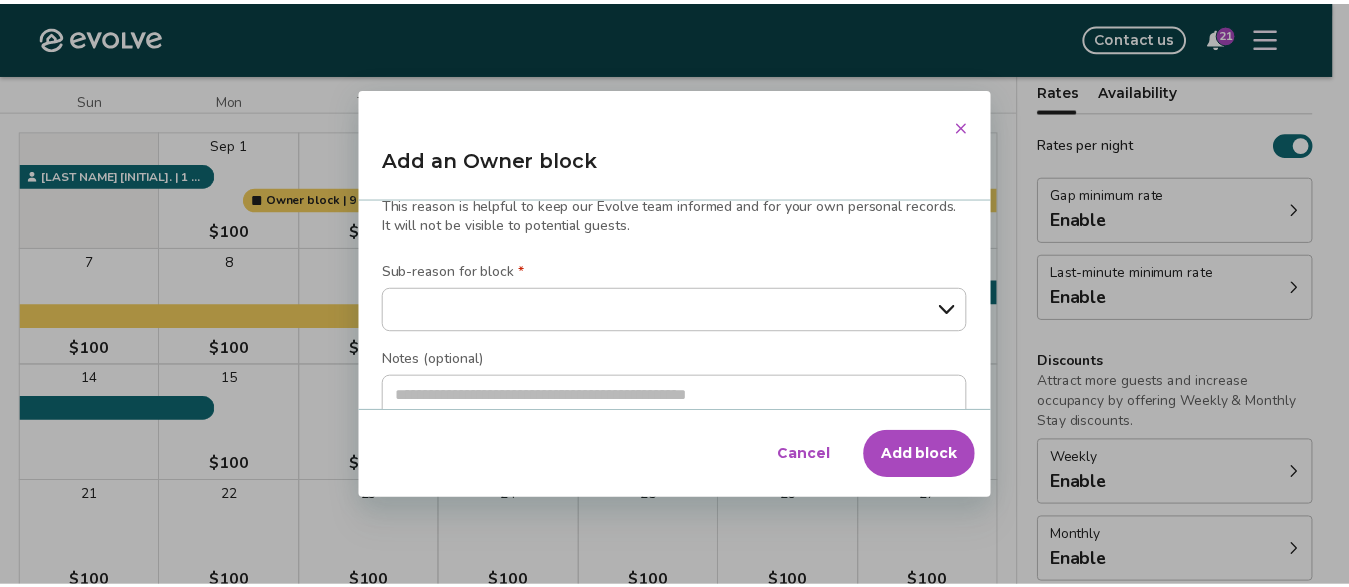 scroll, scrollTop: 351, scrollLeft: 0, axis: vertical 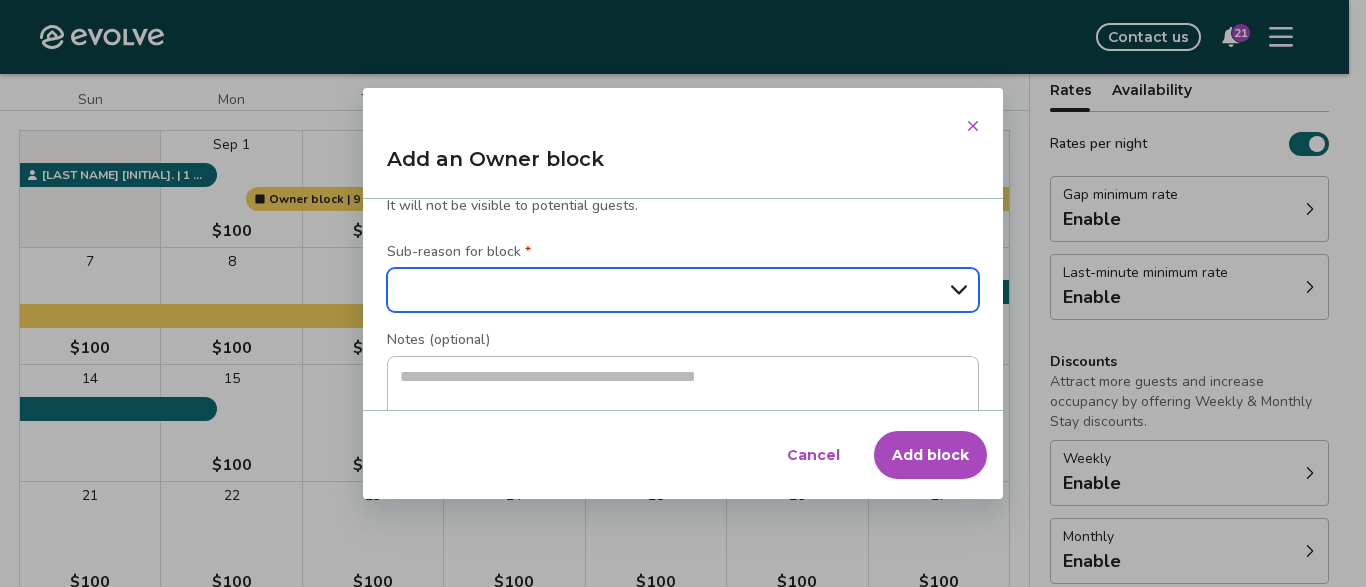 click on "**********" at bounding box center (683, 290) 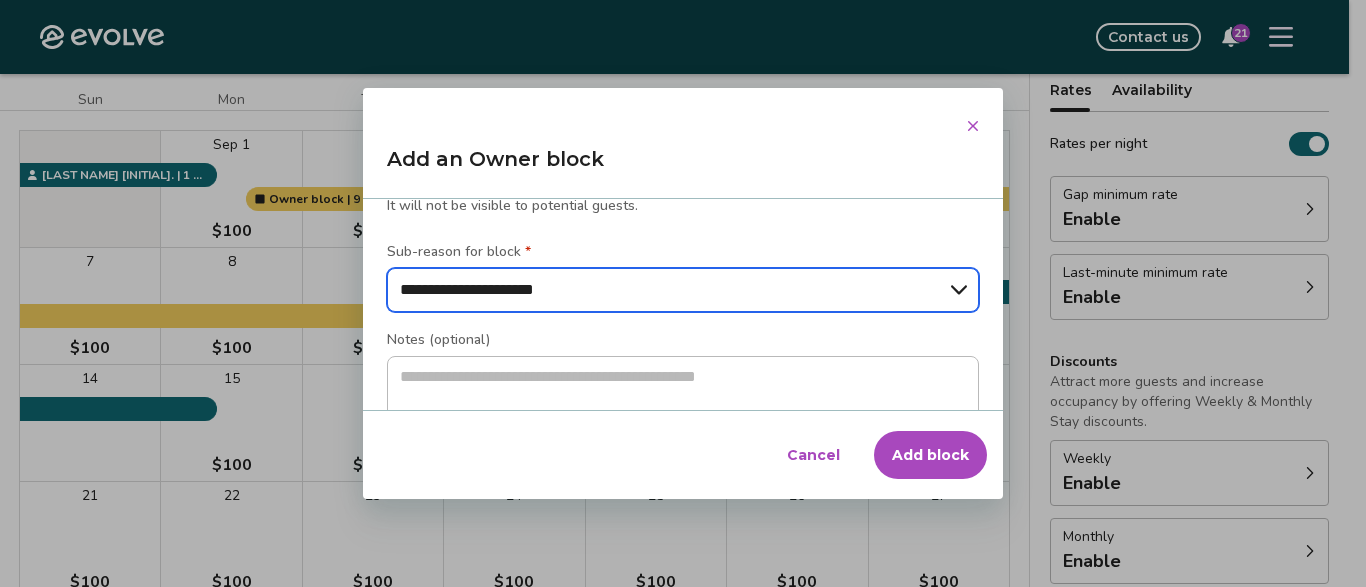 click on "**********" at bounding box center [0, 0] 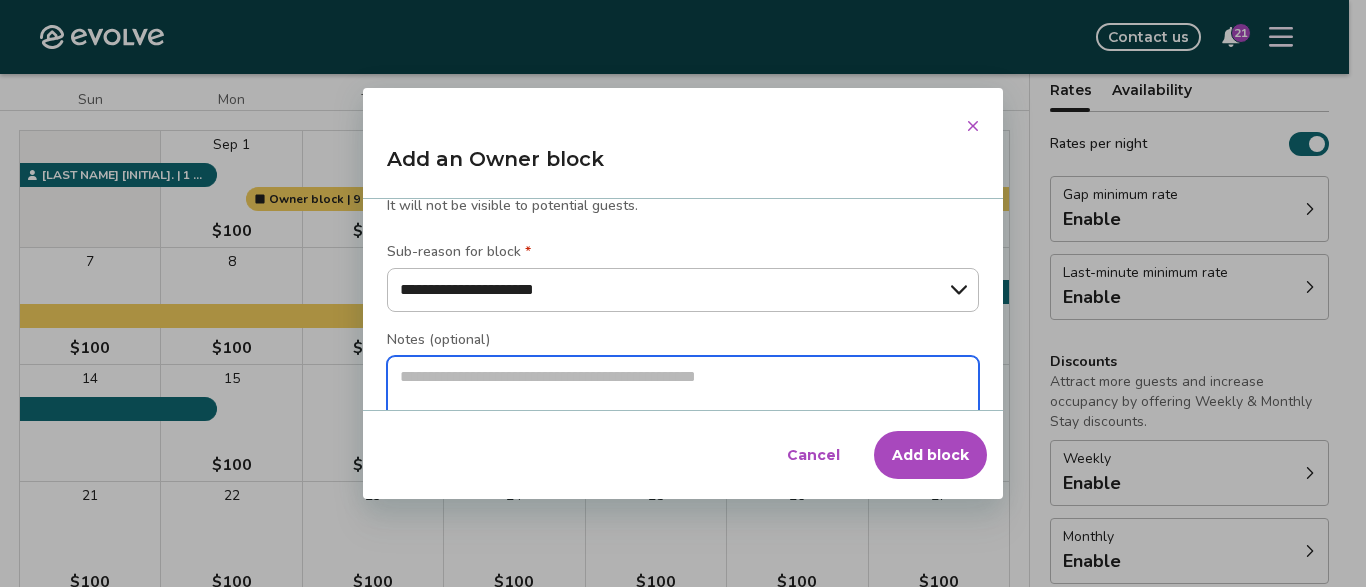 click at bounding box center [683, 393] 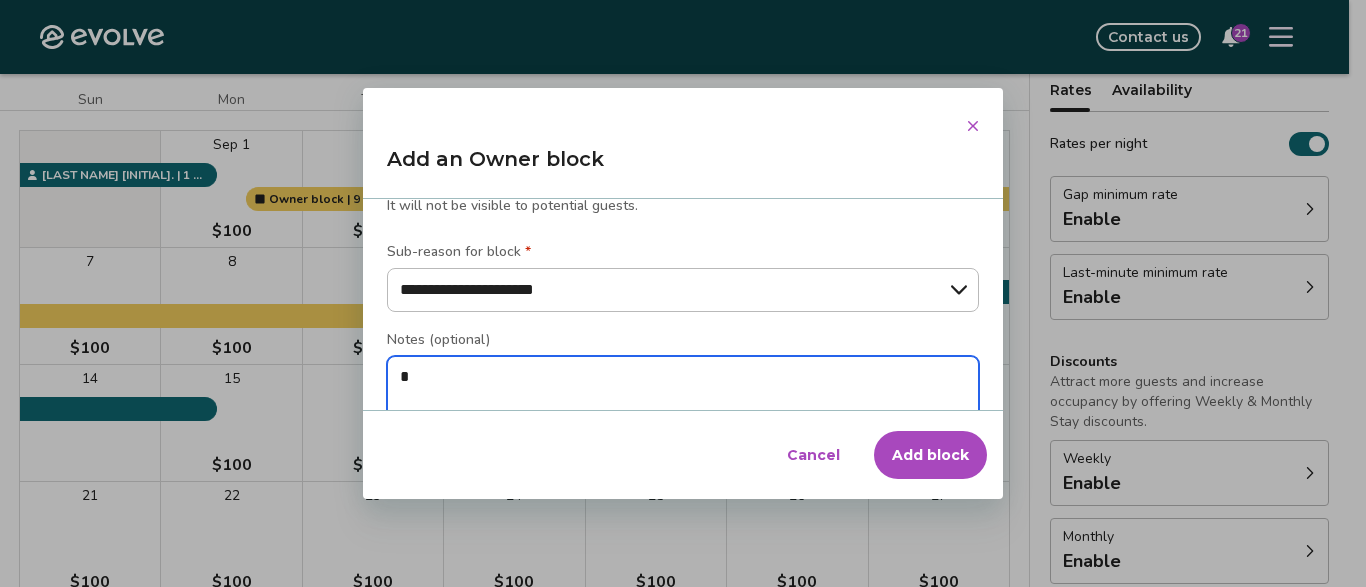 type on "*" 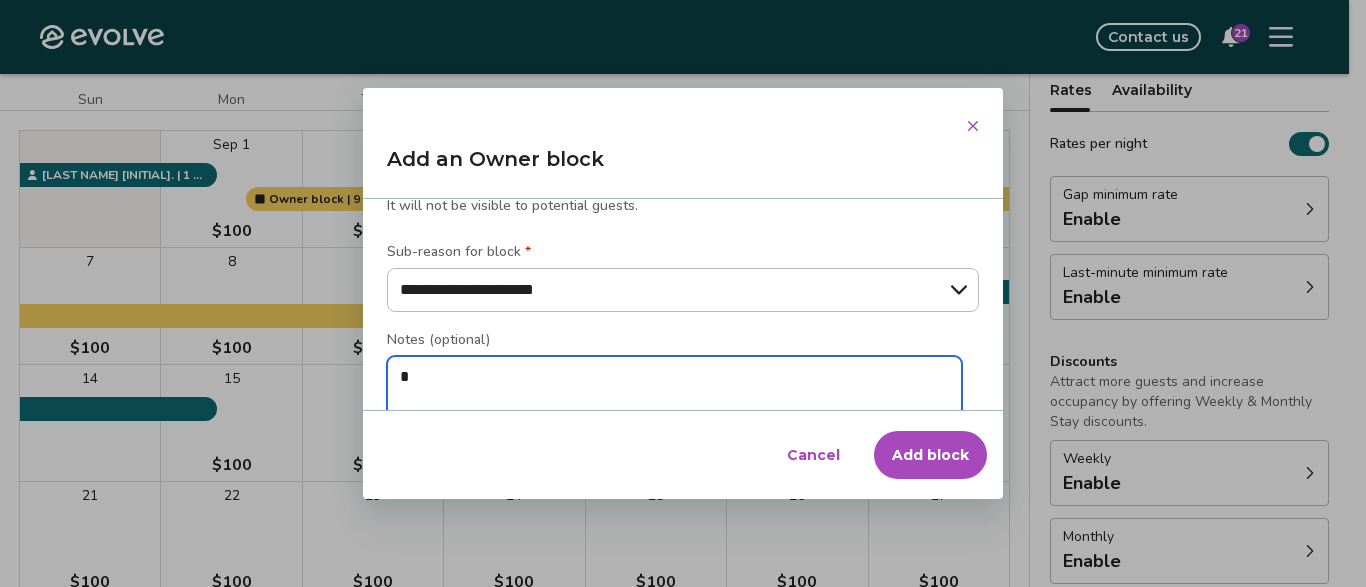 type on "*" 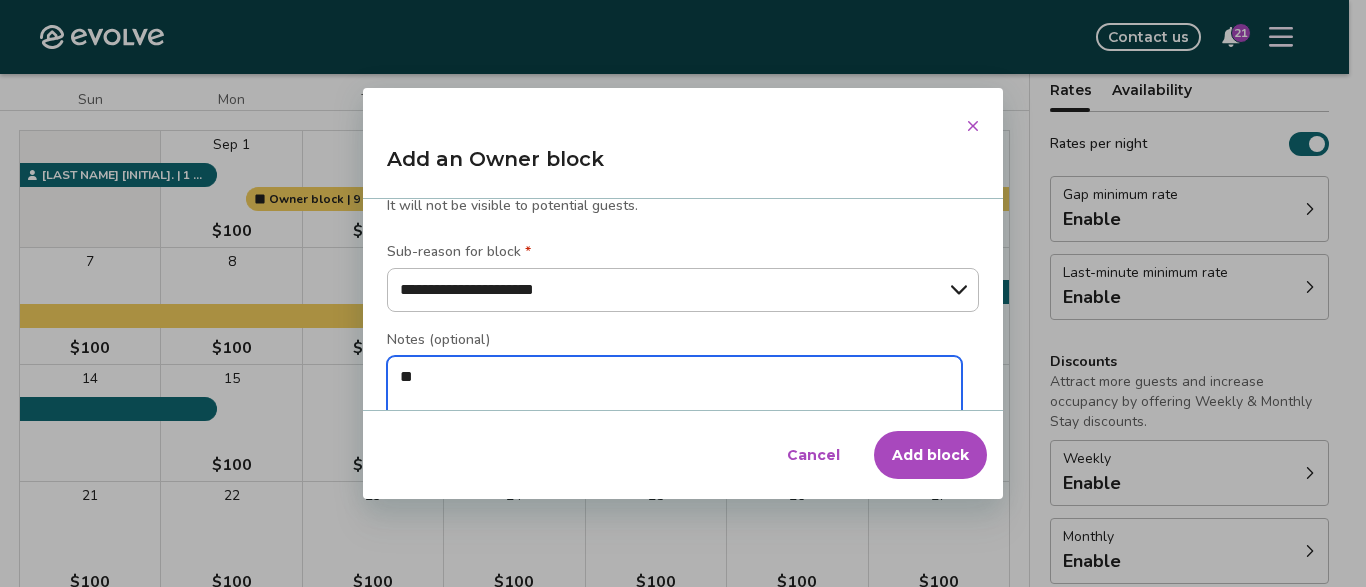 type on "*" 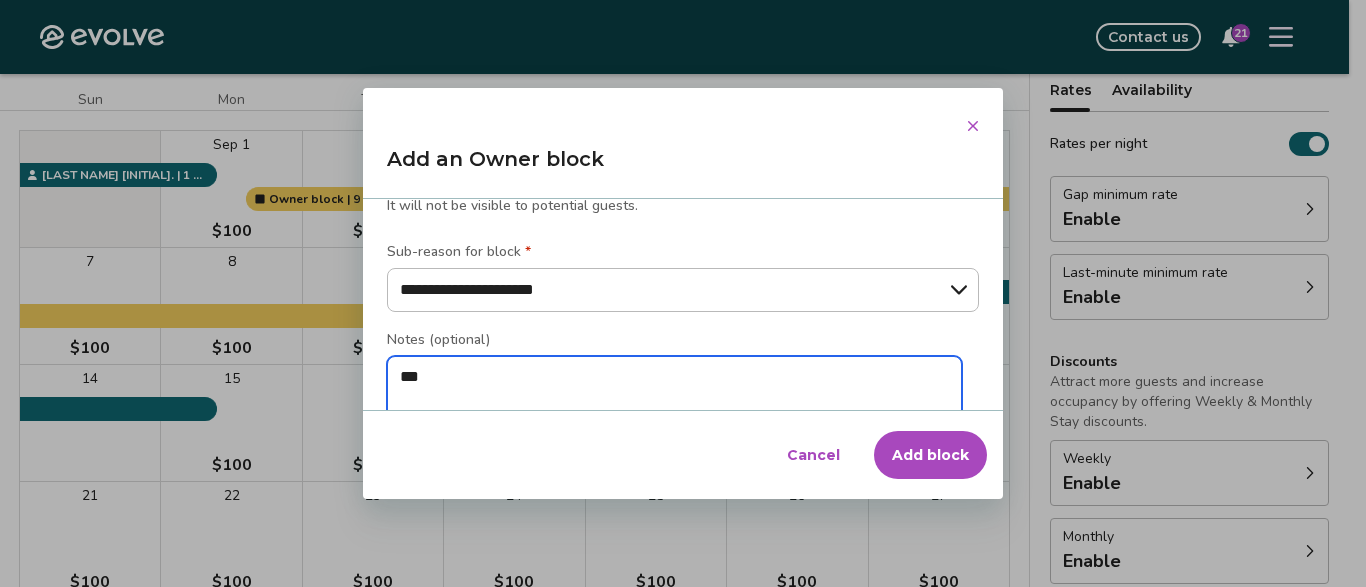 type on "*" 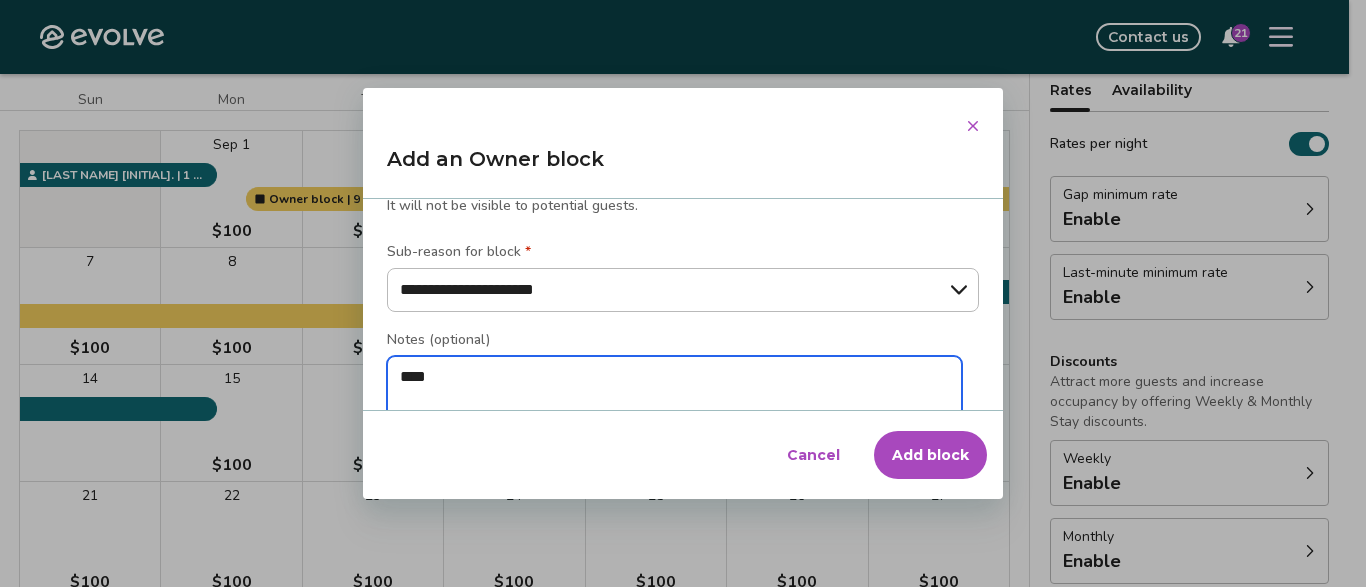 type on "*" 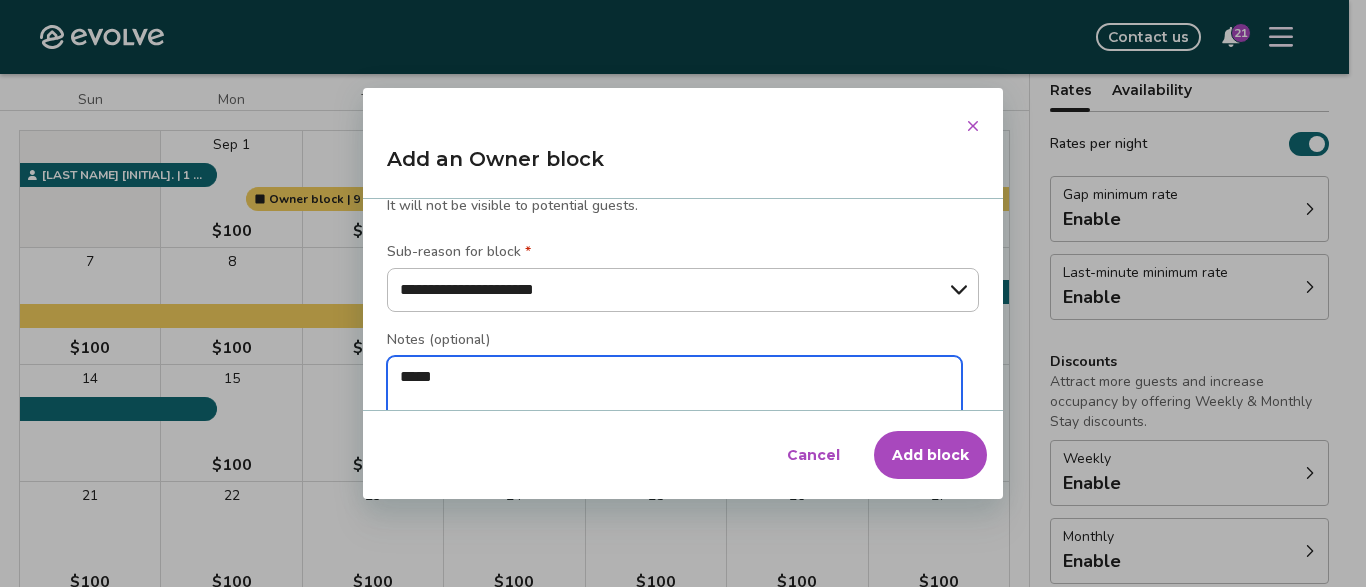 type on "*" 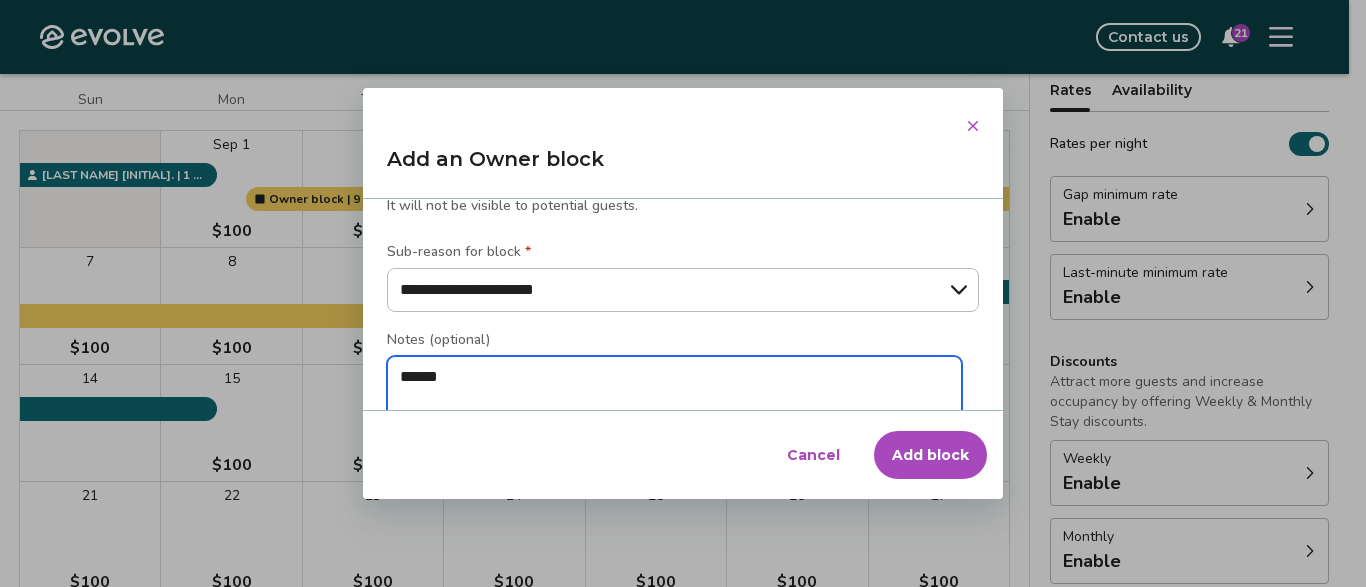 type on "*" 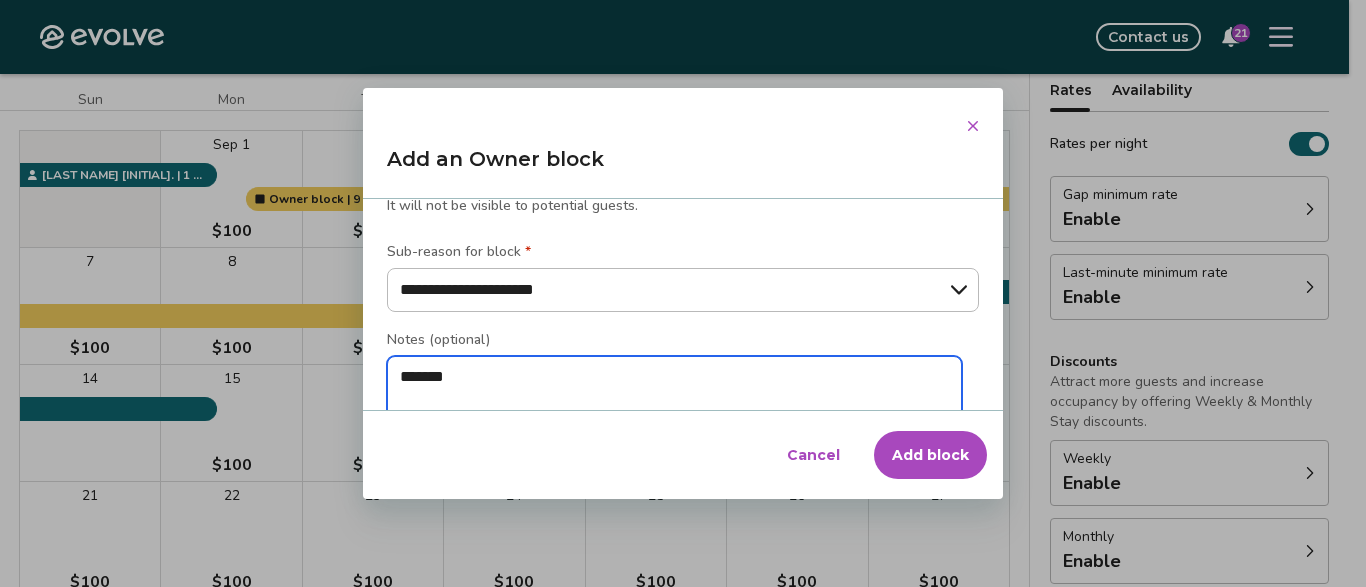 type on "*" 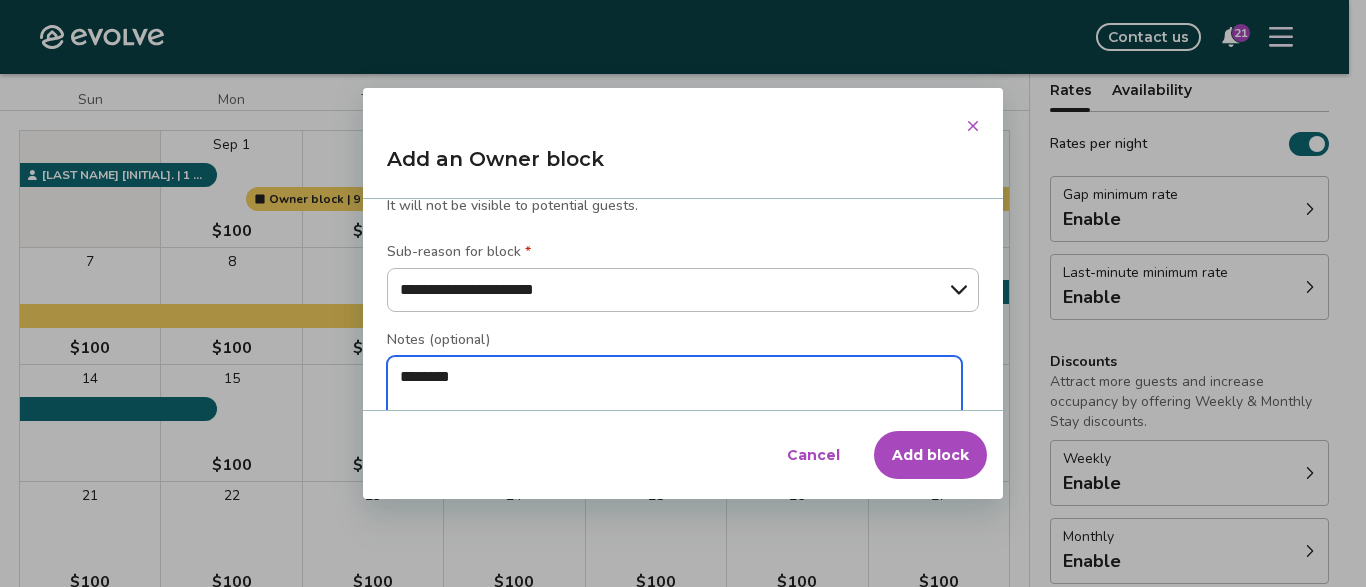 type on "*" 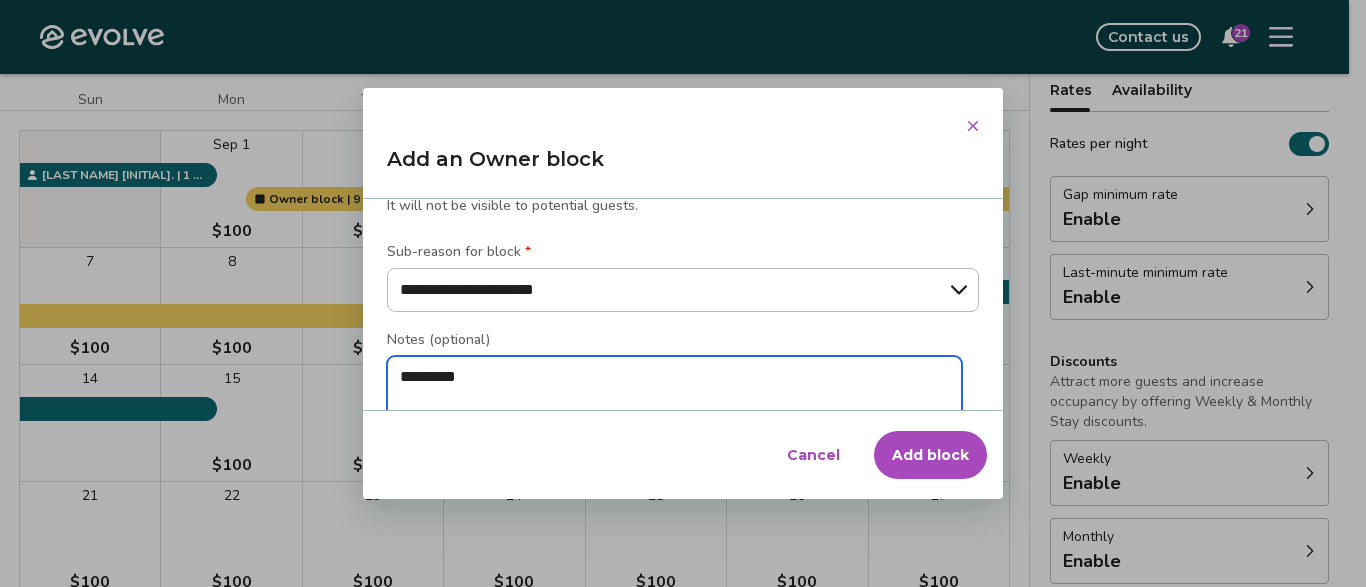 type on "*" 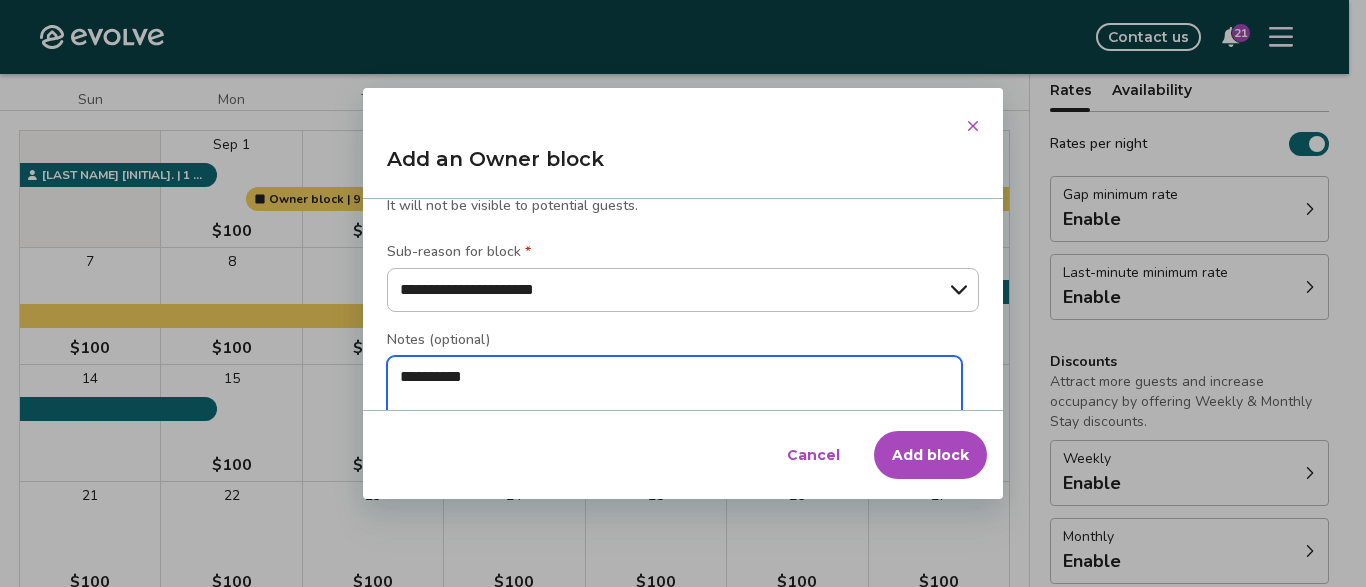 type on "*" 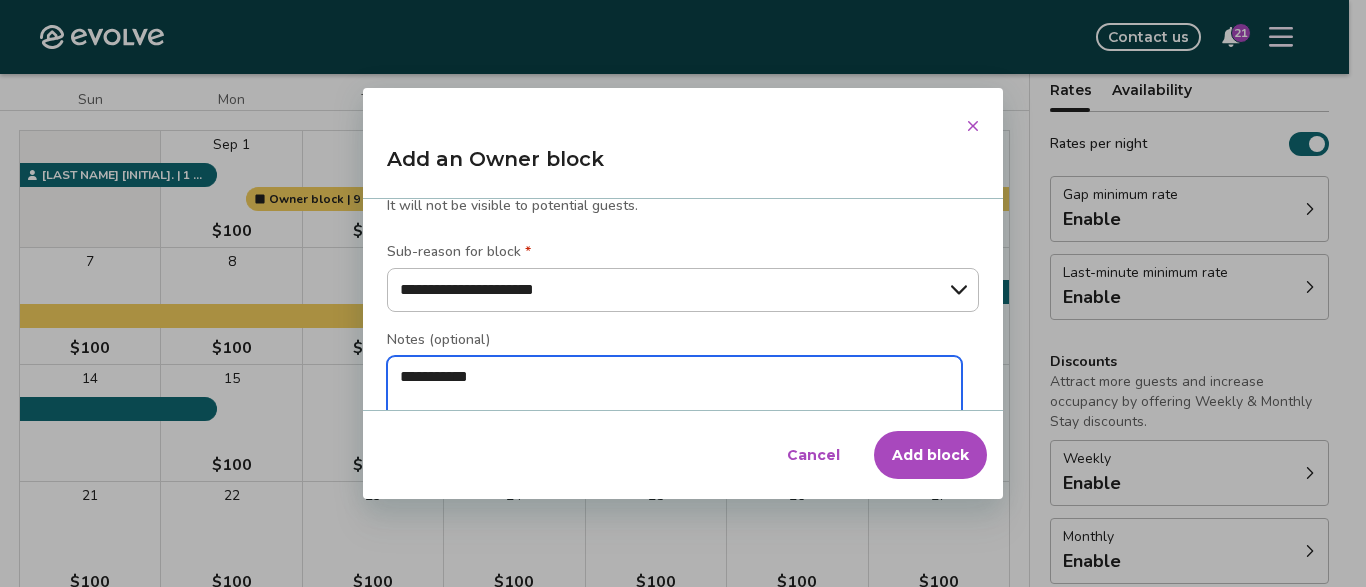 type on "*" 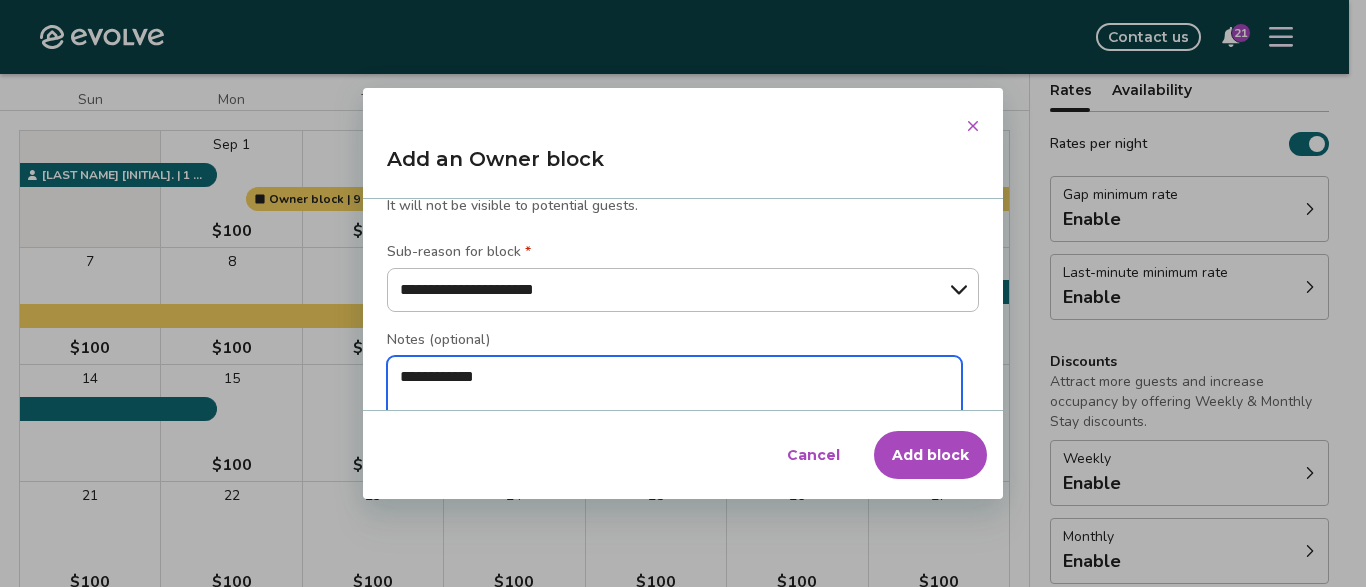 type on "*" 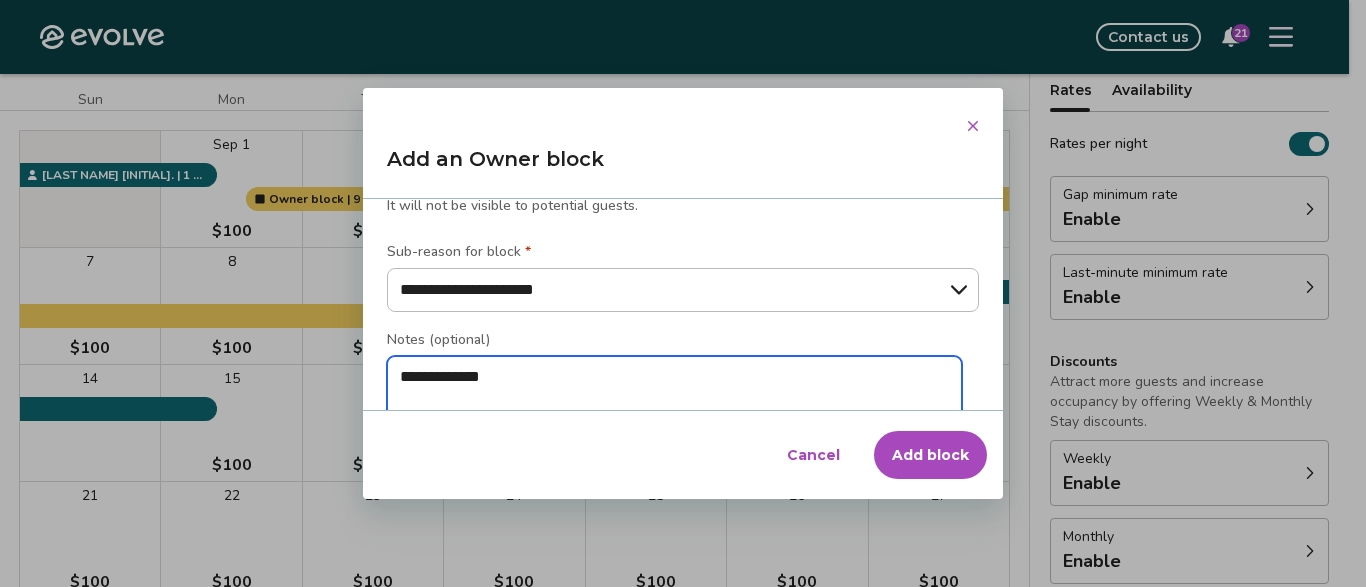 type on "*" 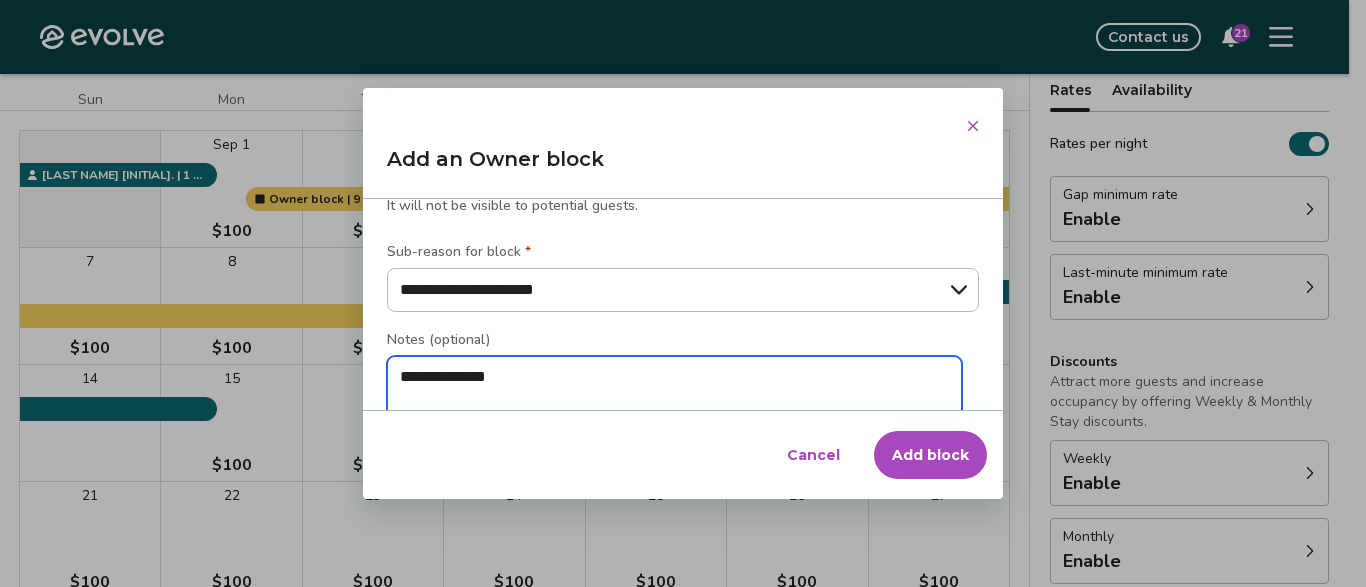 type on "*" 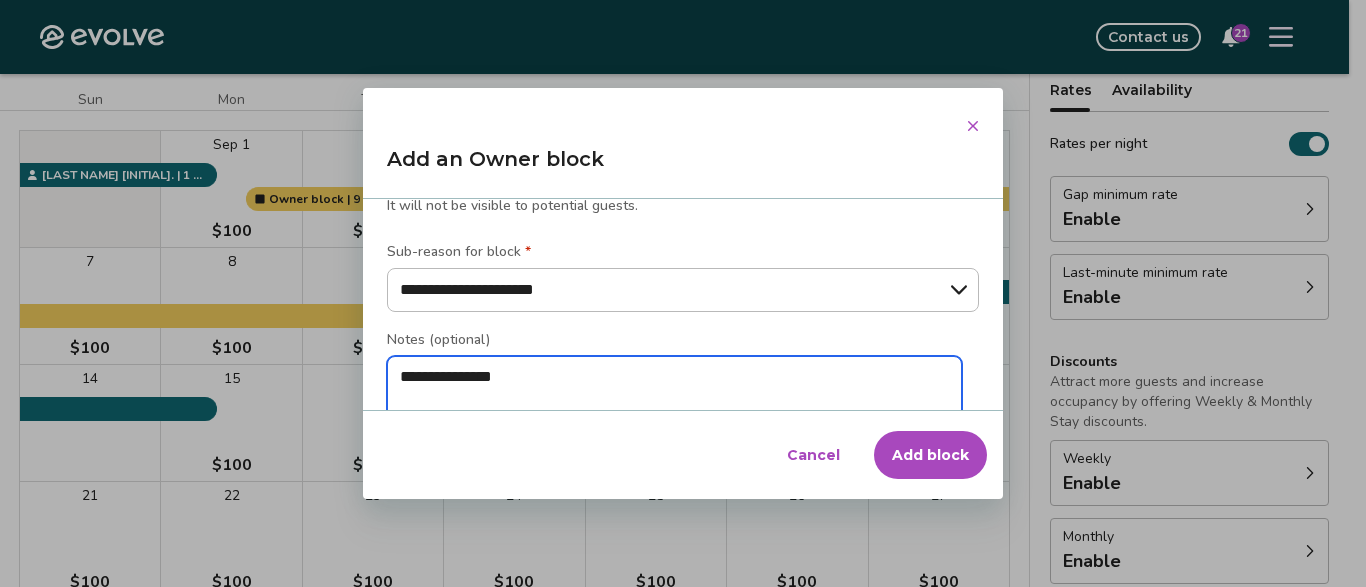 type on "*" 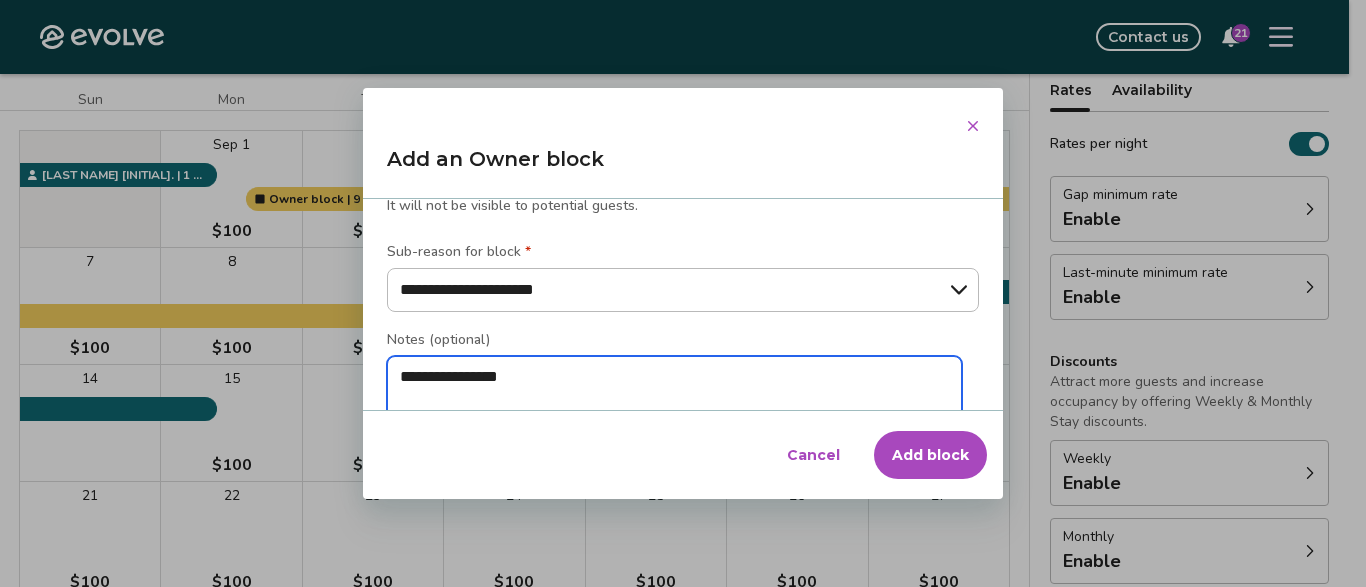 type on "*" 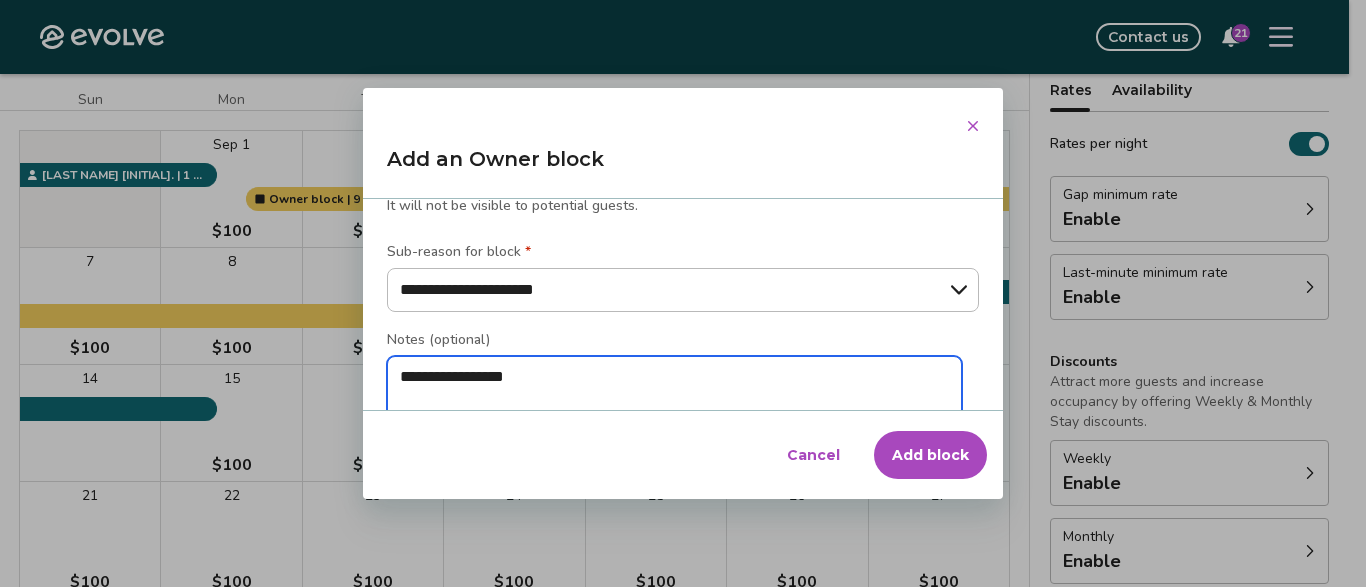 type on "*" 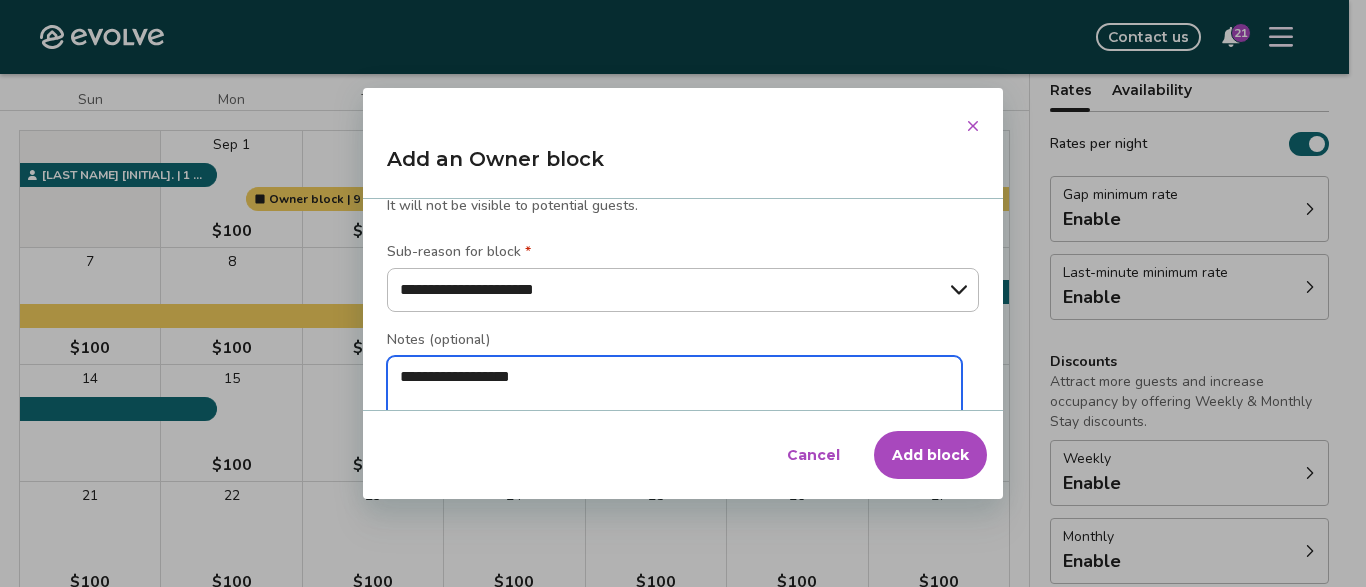 type on "*" 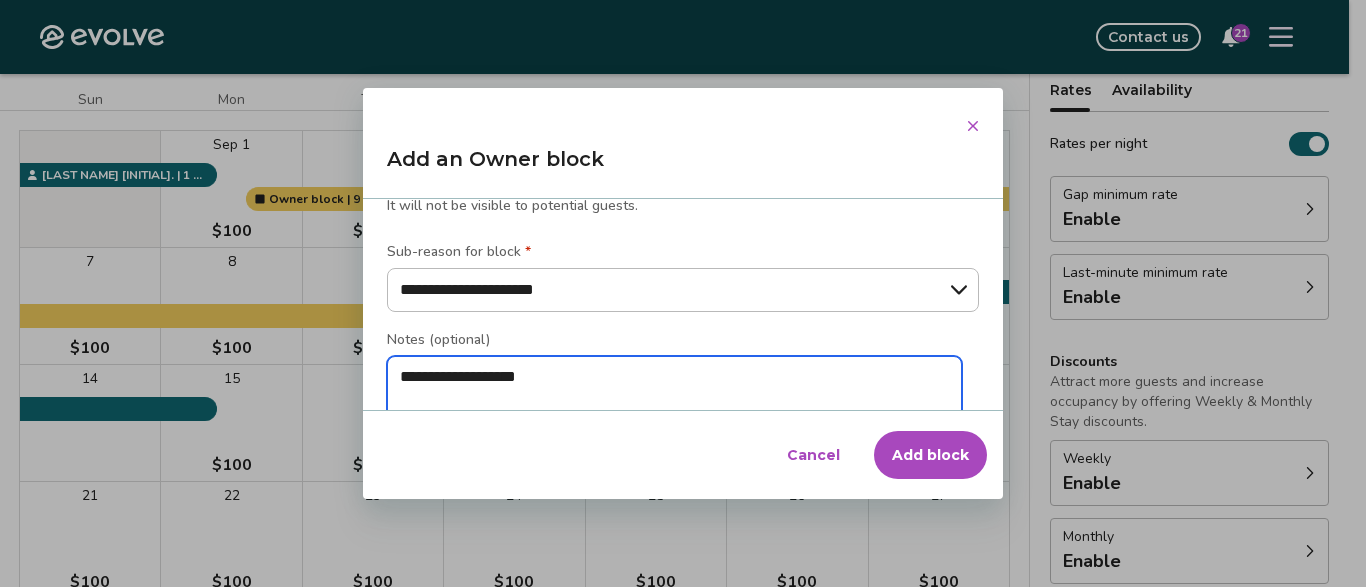 type on "*" 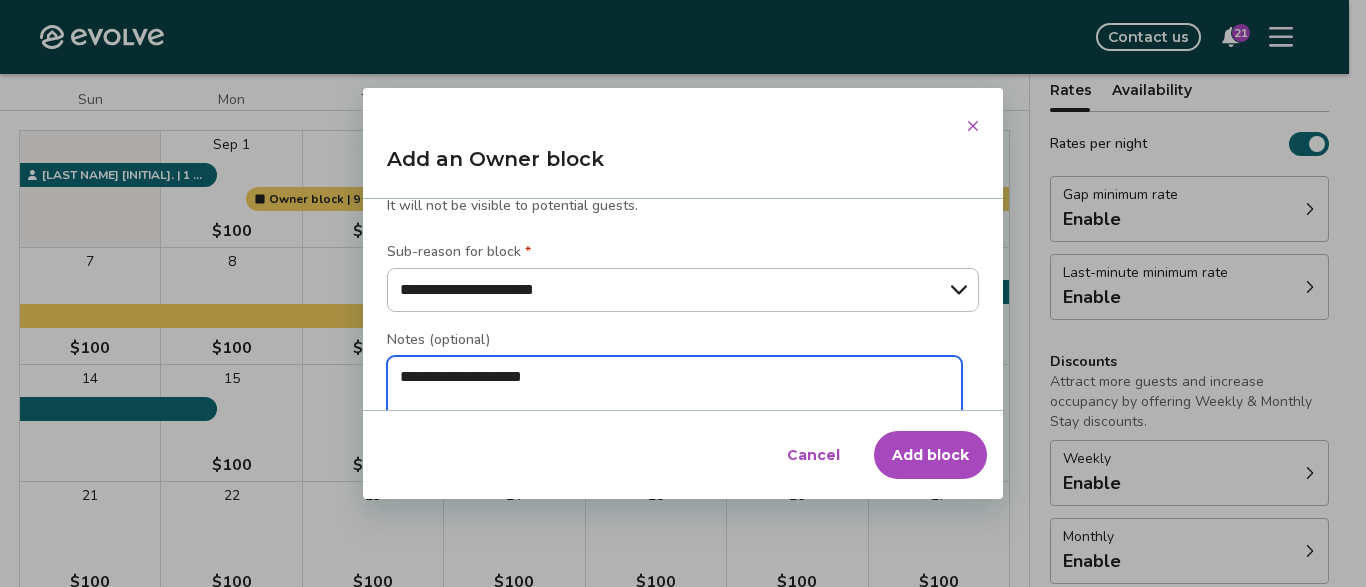 type on "*" 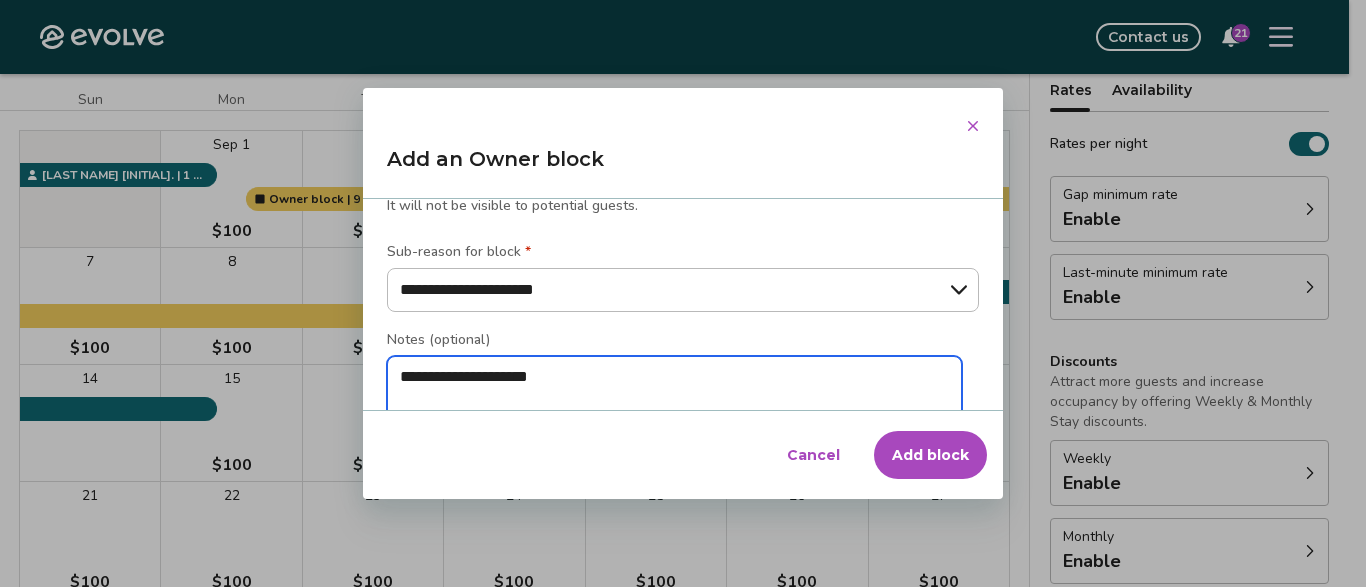 type on "*" 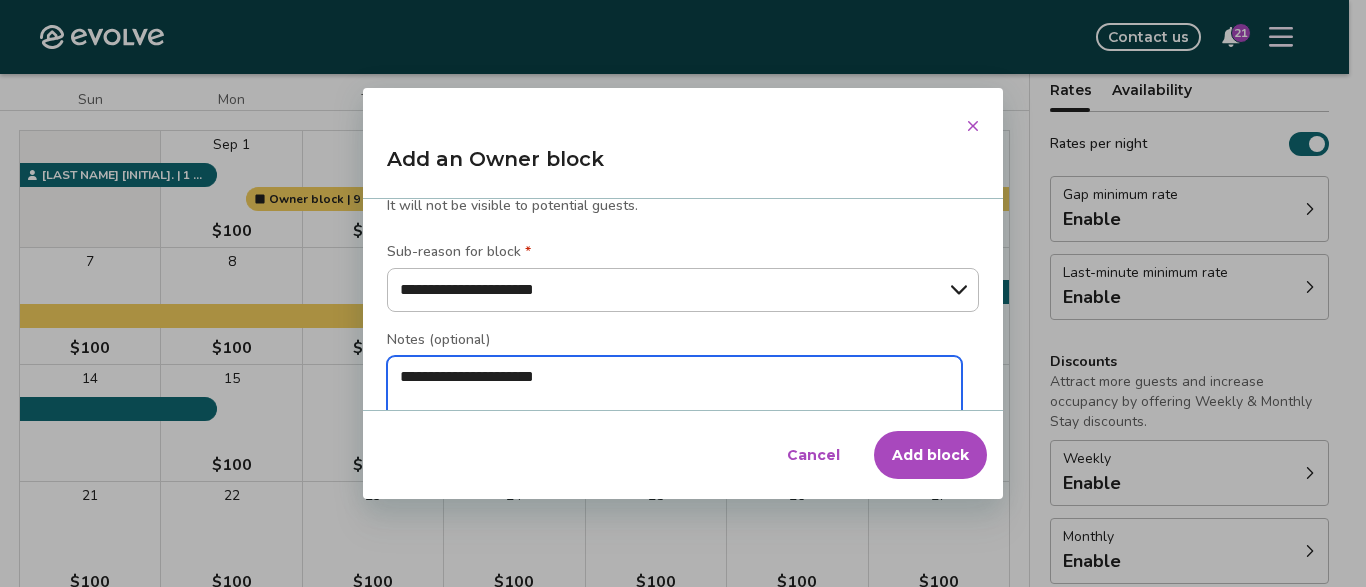 type on "*" 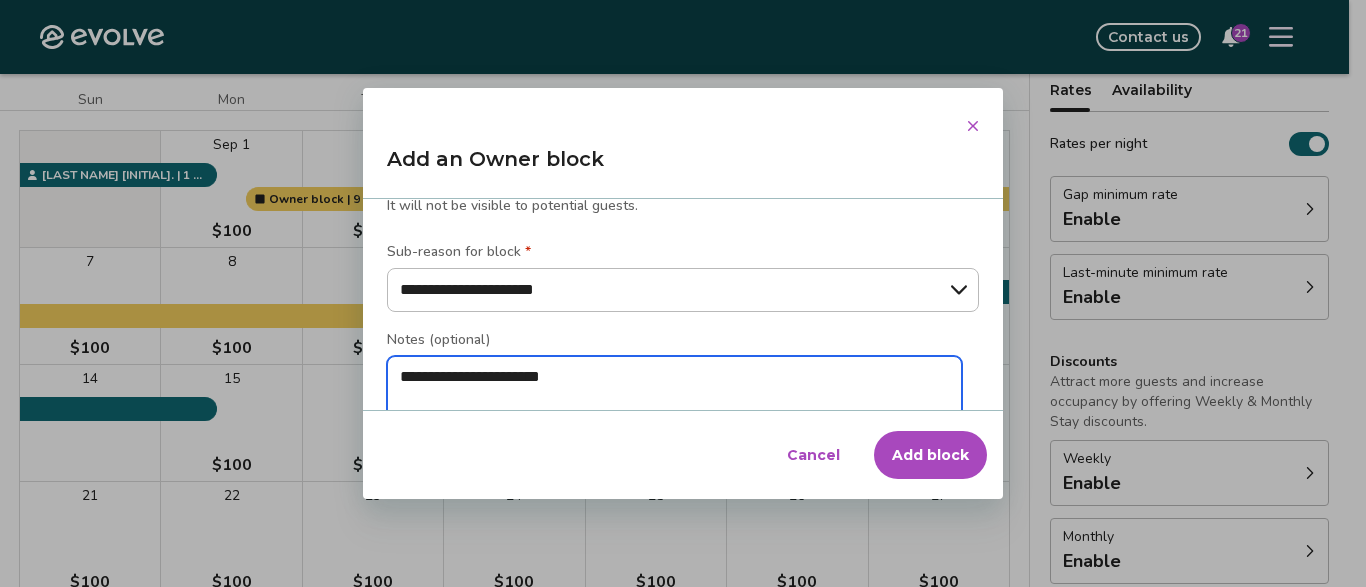 type on "*" 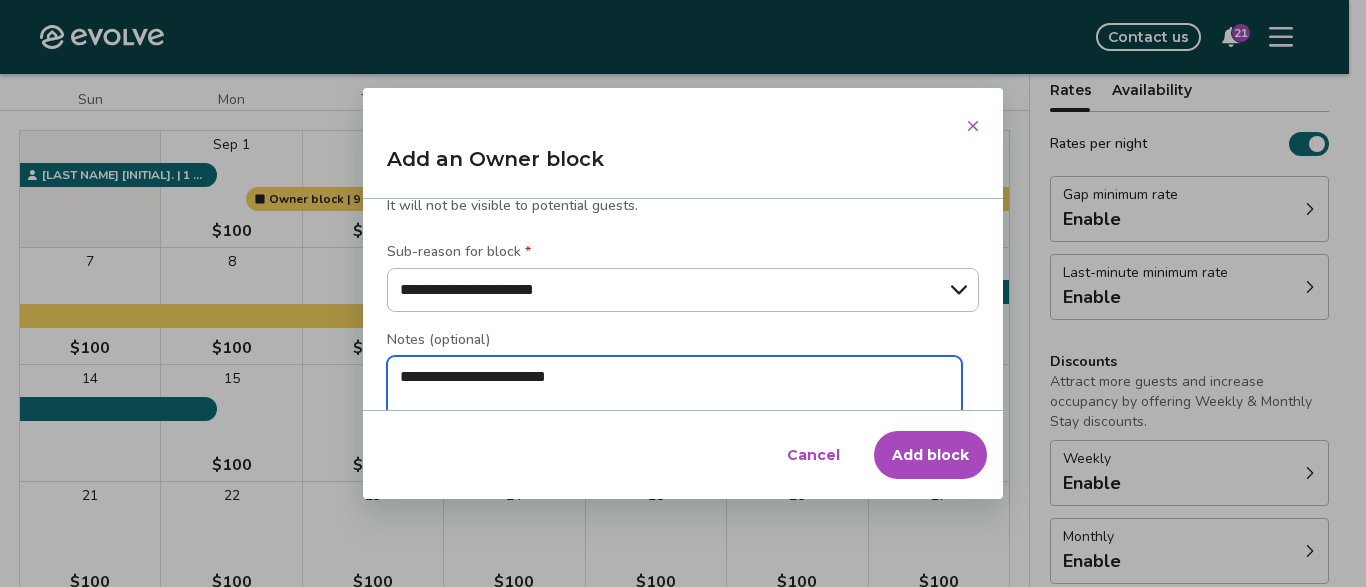 type on "*" 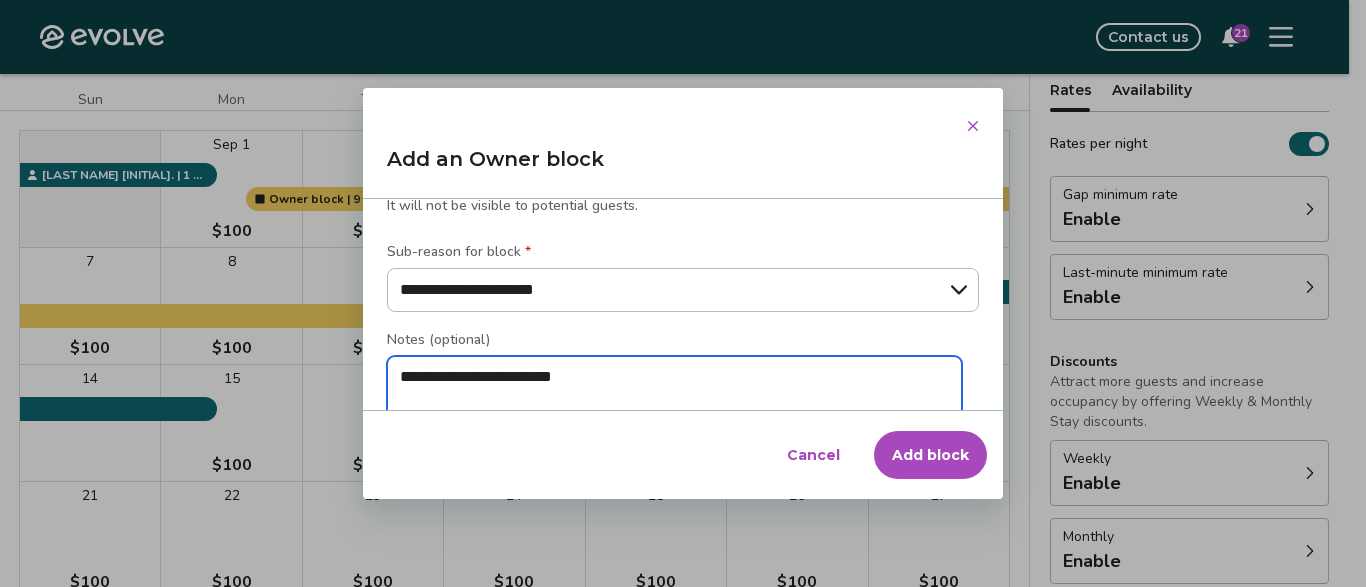 type on "*" 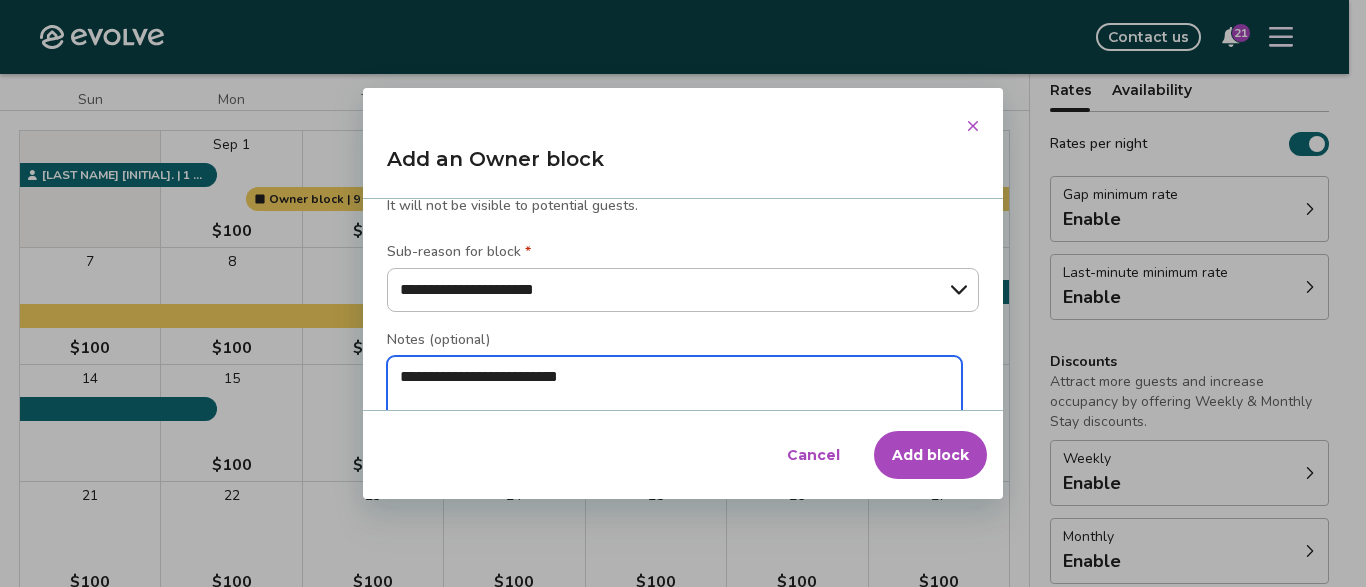 type on "*" 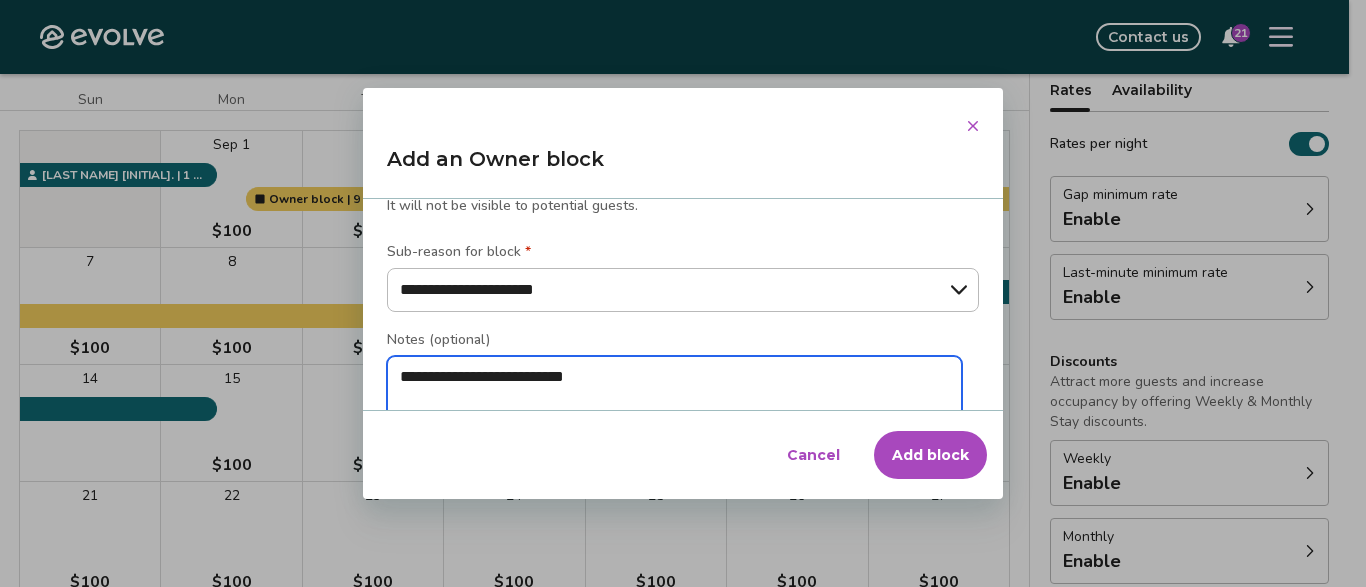 type on "*" 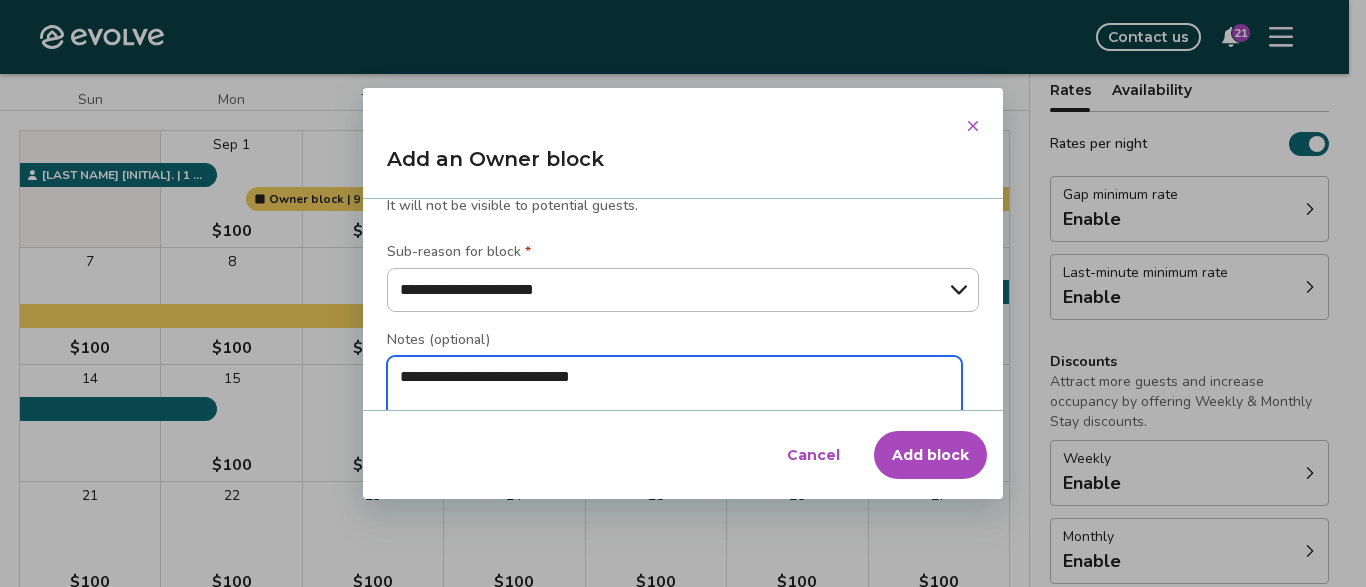 type on "*" 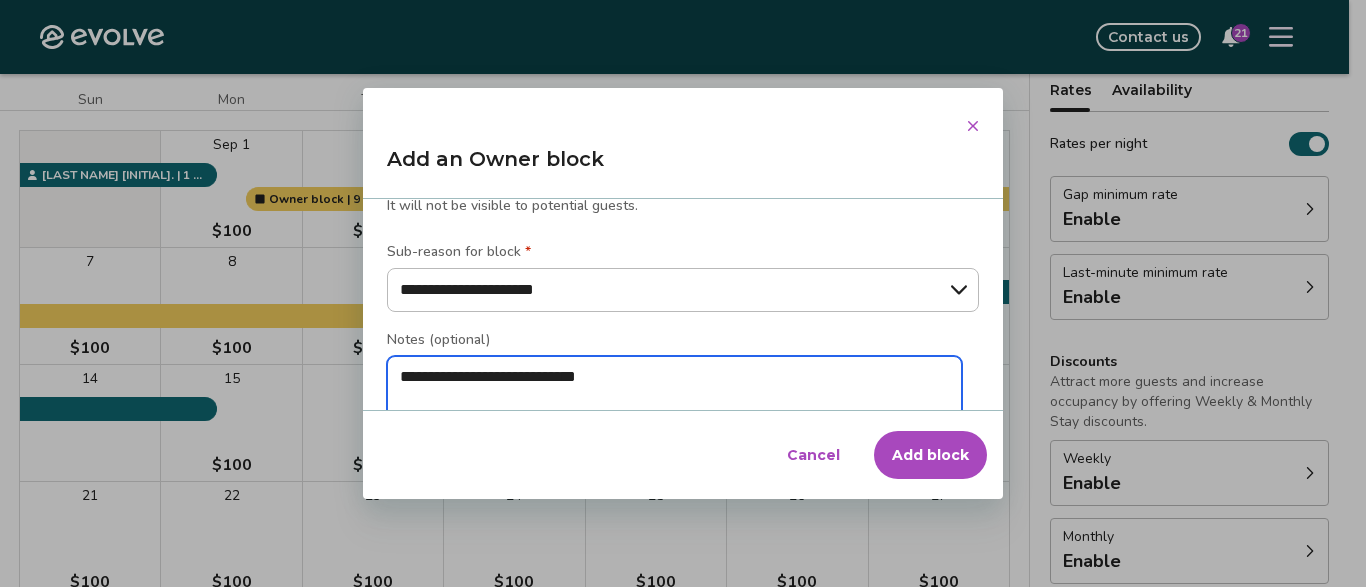 type on "*" 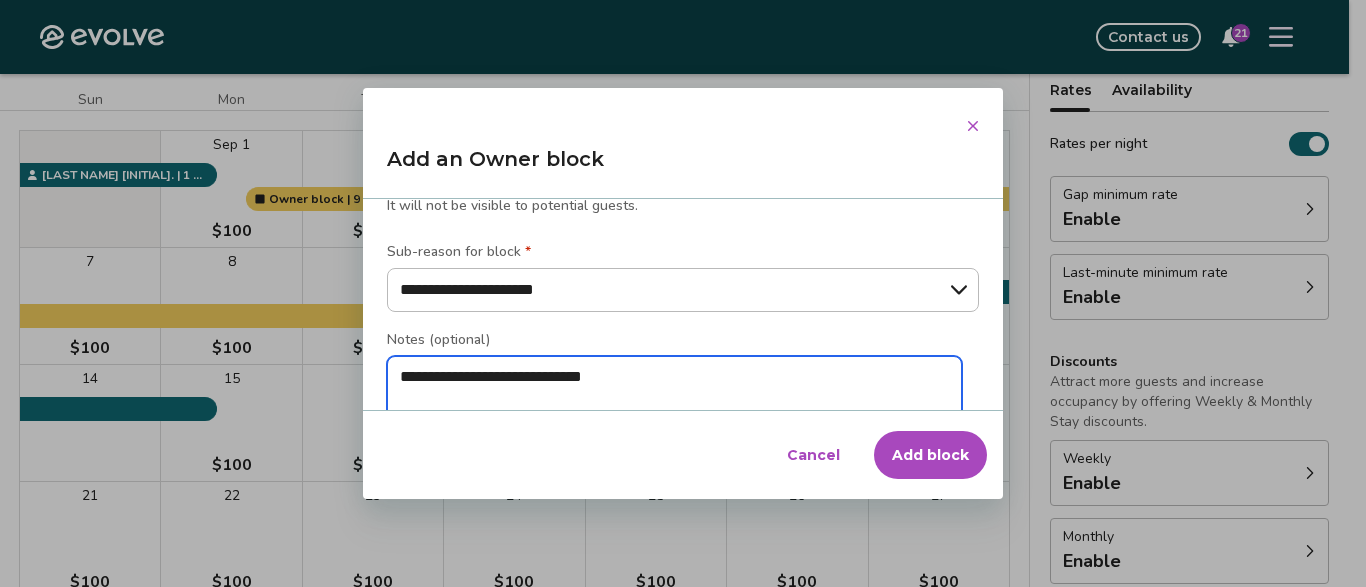 type on "*" 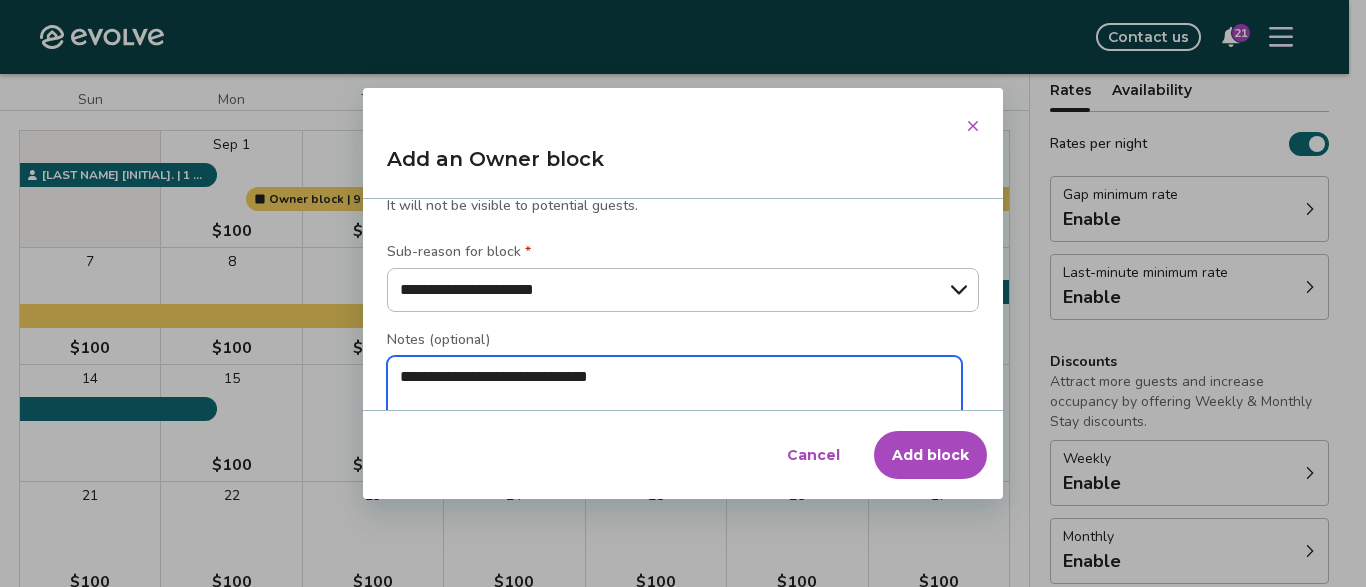type on "*" 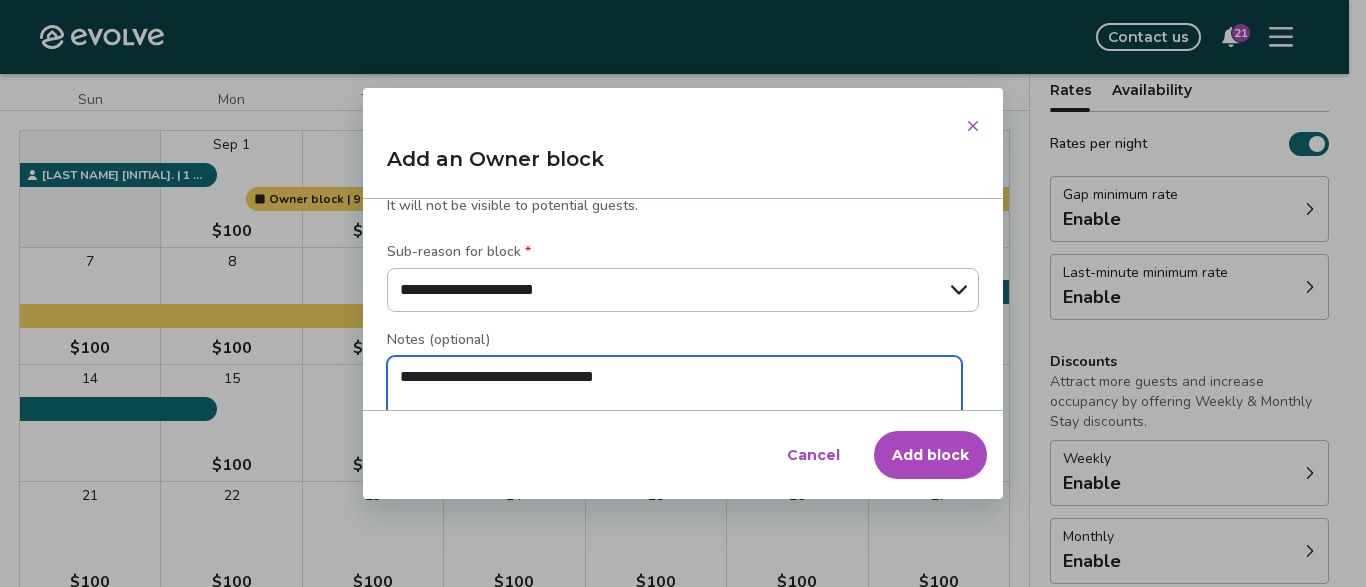 type on "*" 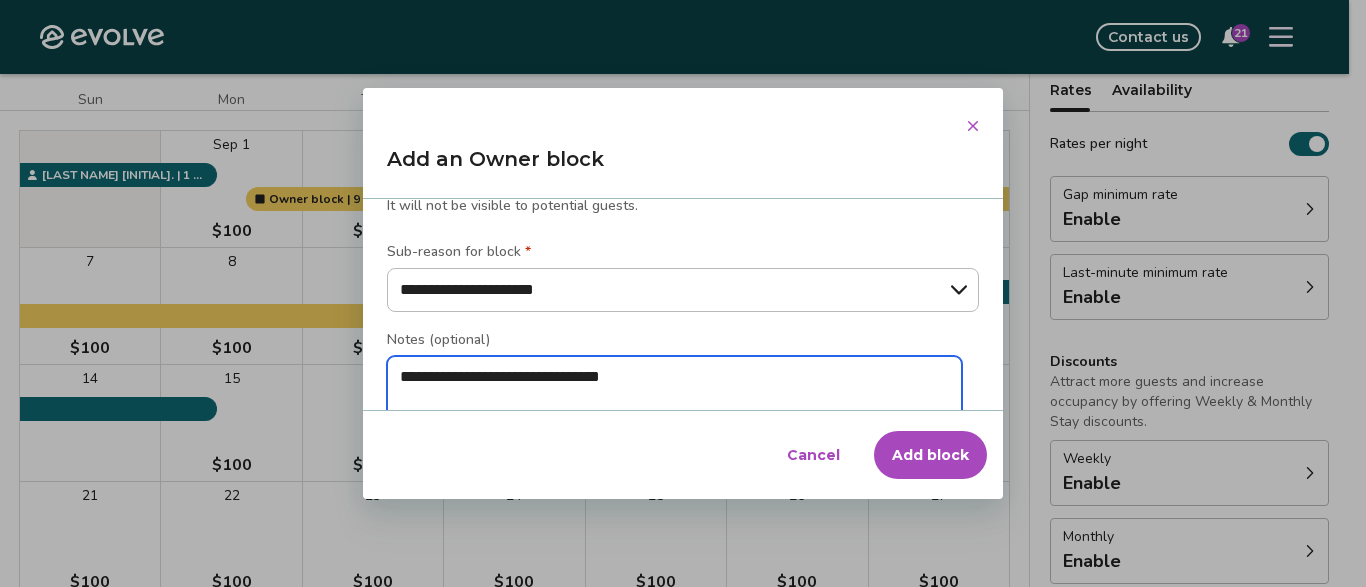type on "*" 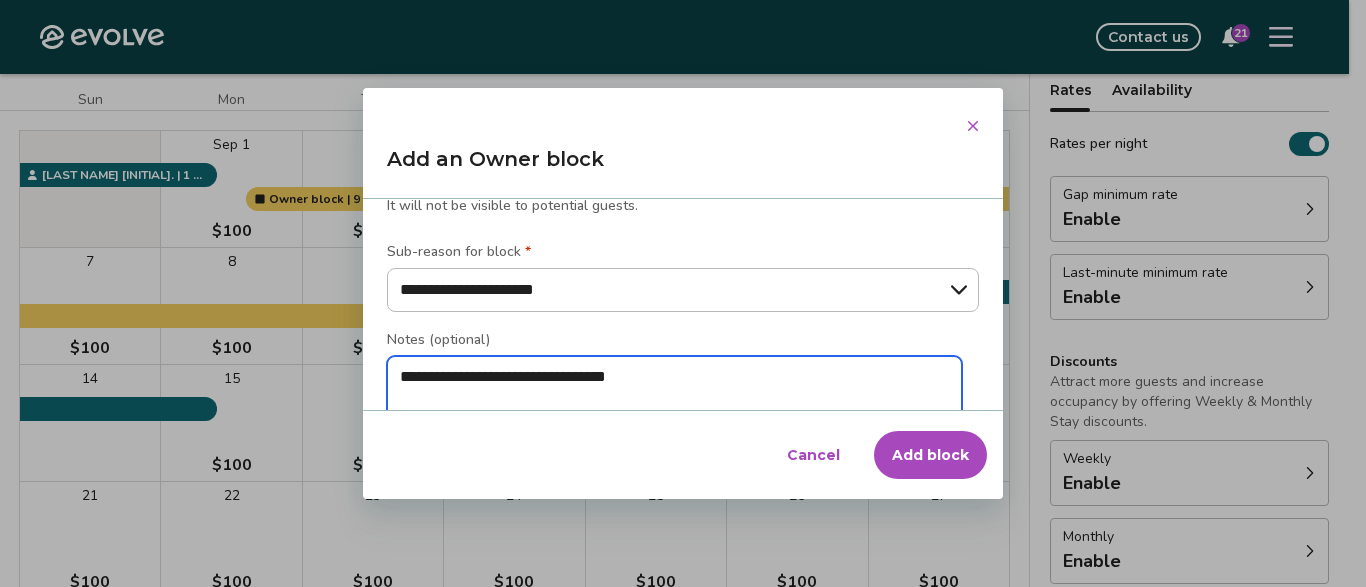type on "*" 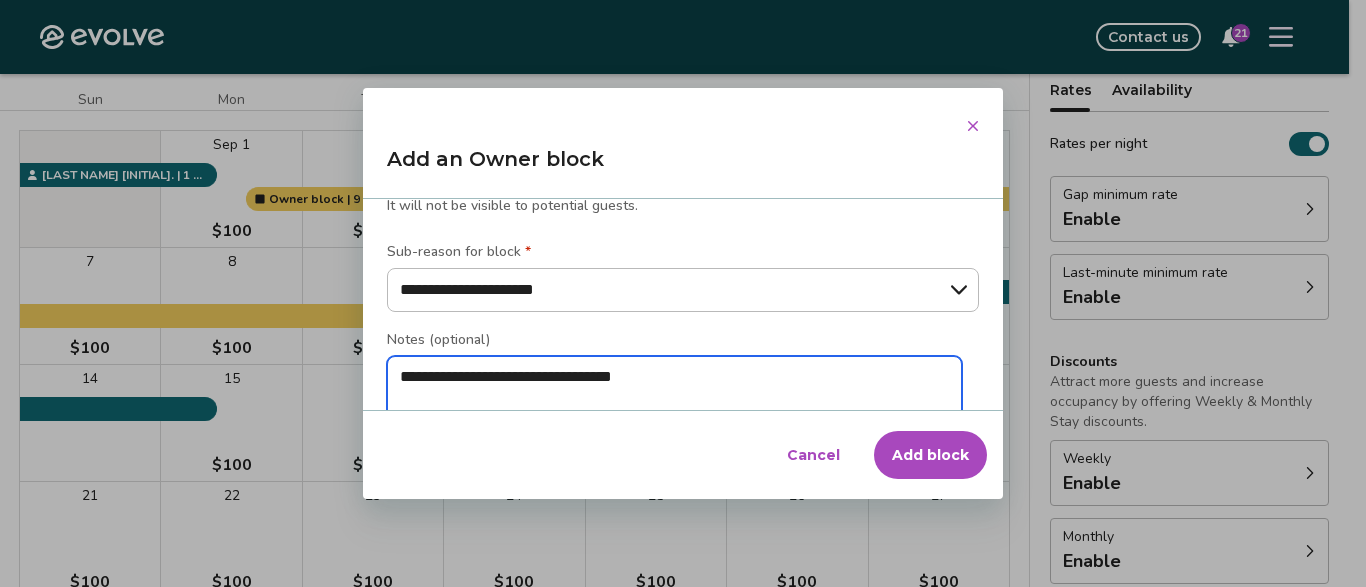 type on "*" 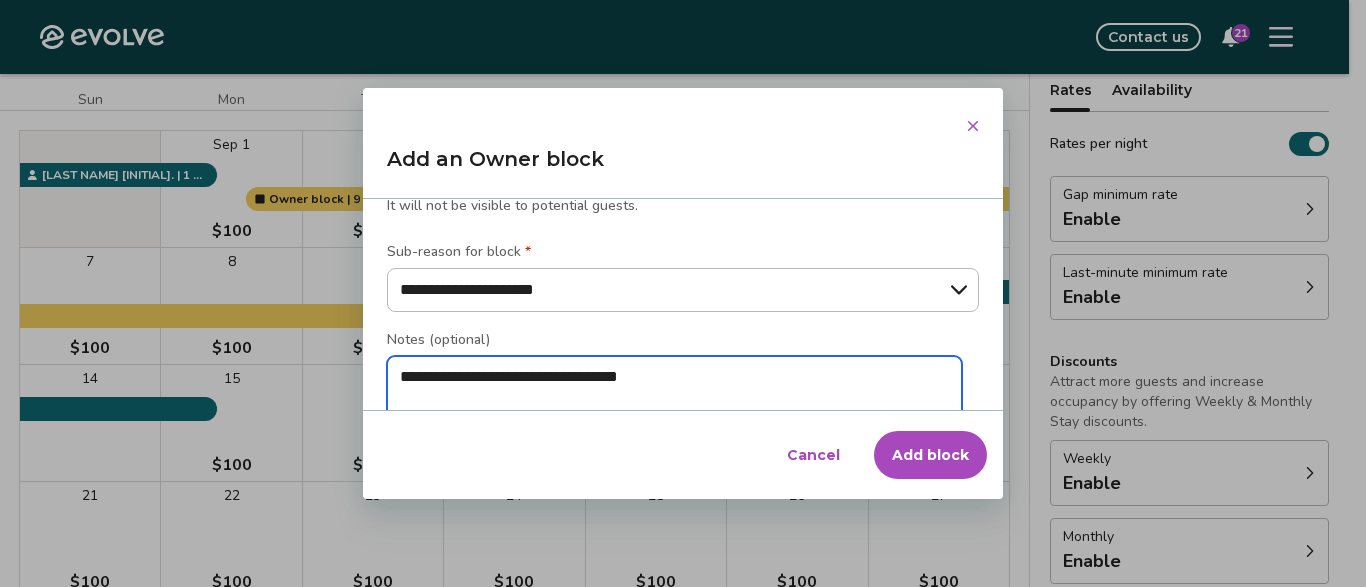 type on "*" 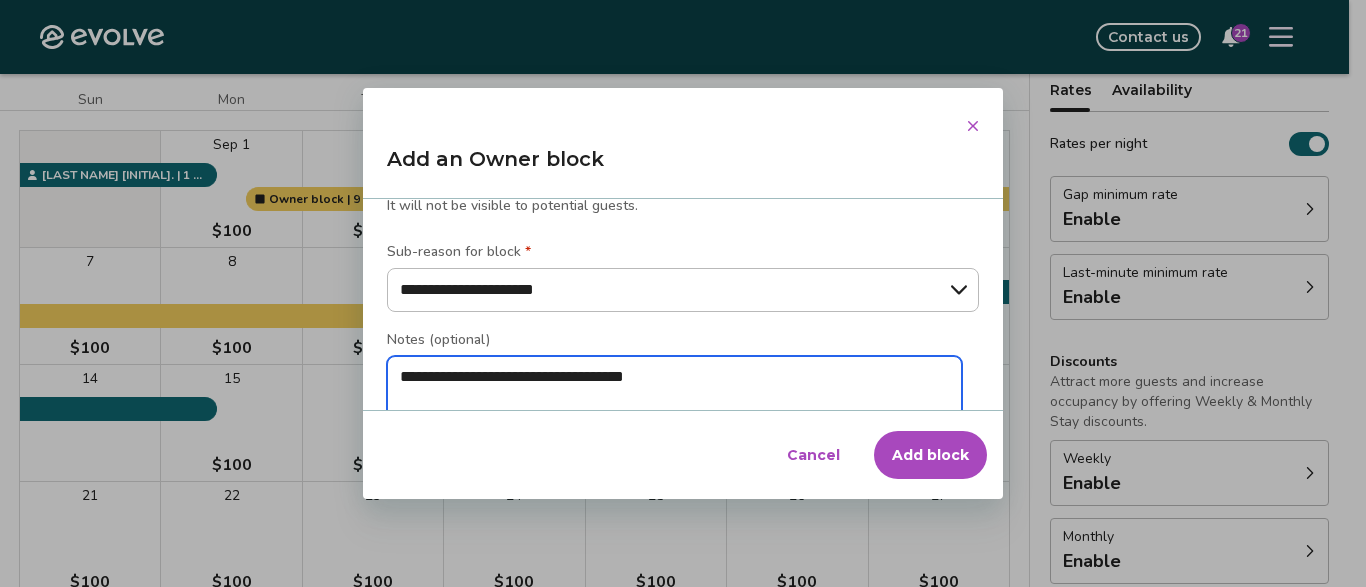 type on "*" 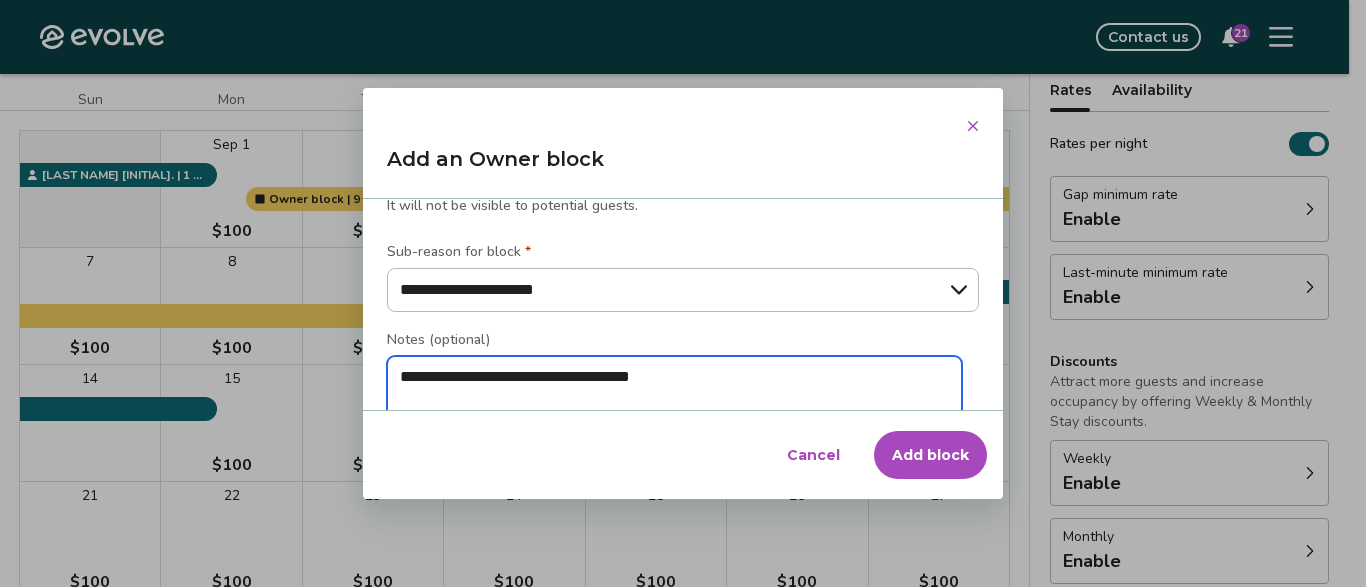 type on "*" 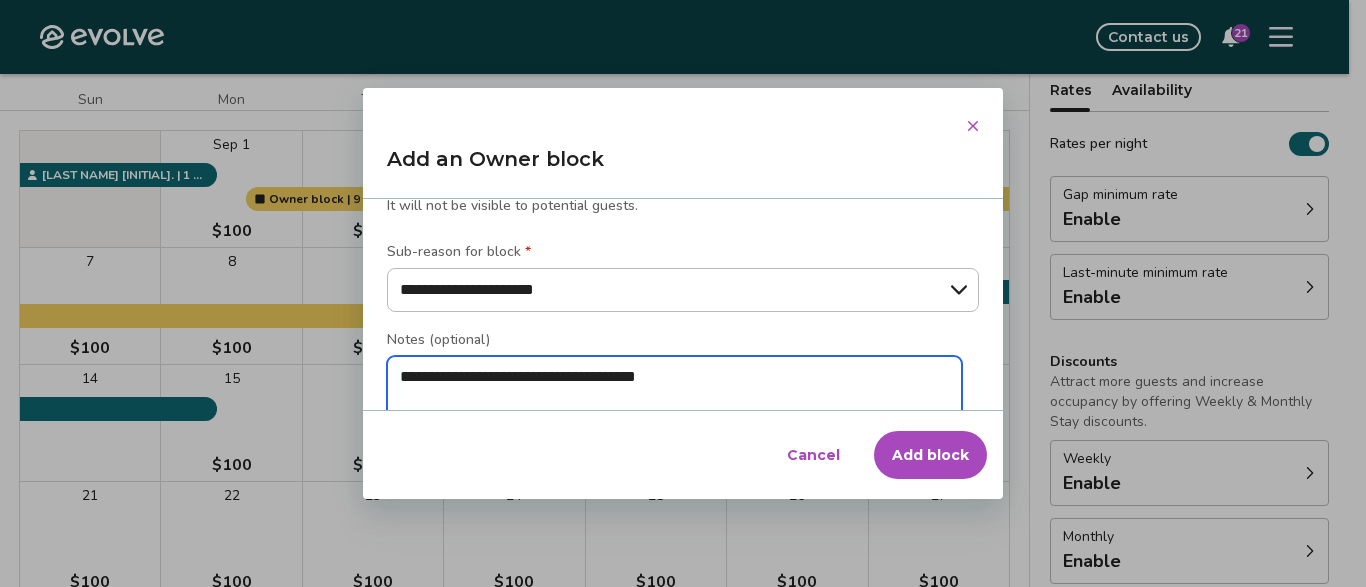 type on "**********" 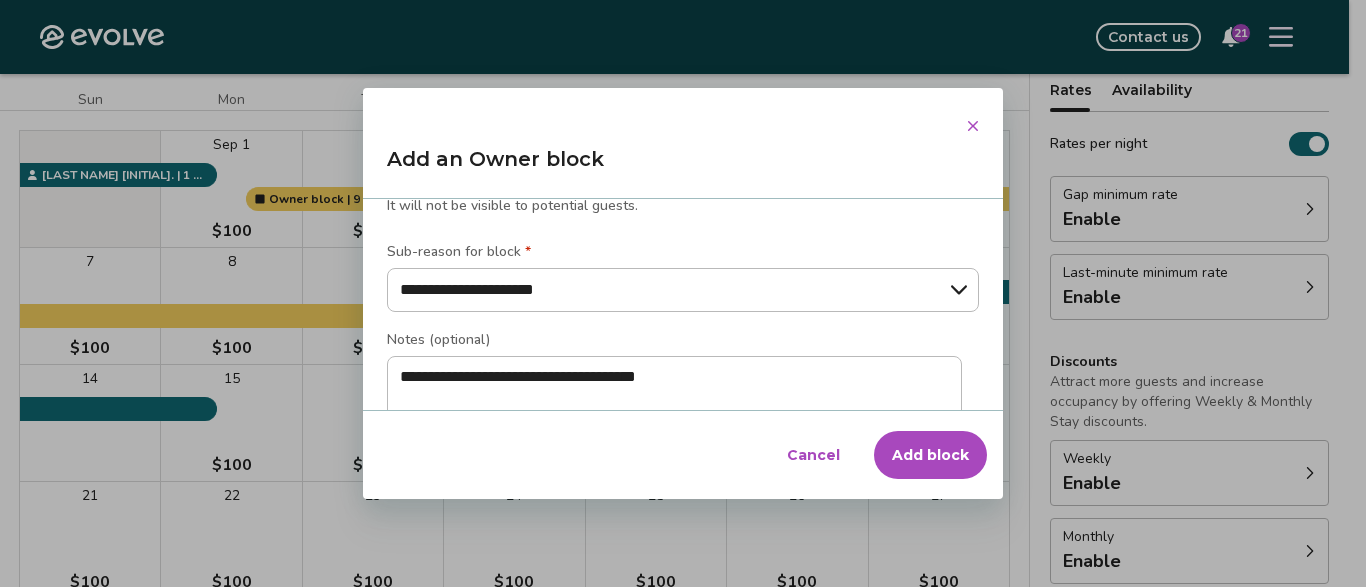 click on "Add block" at bounding box center (930, 455) 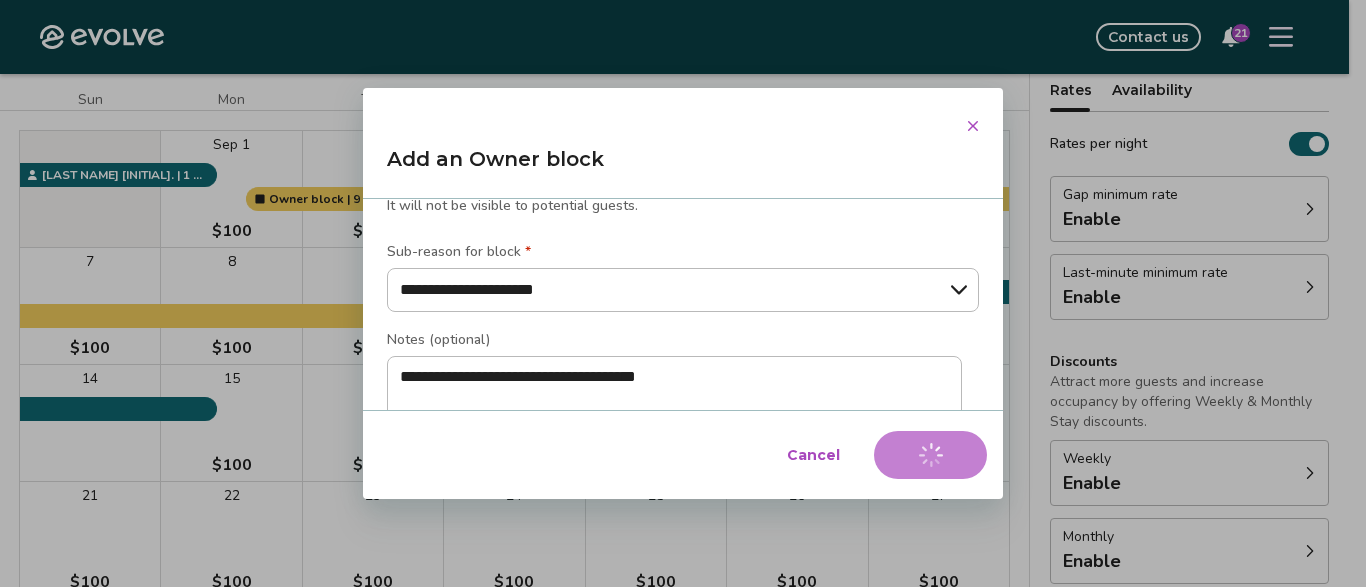 type on "*" 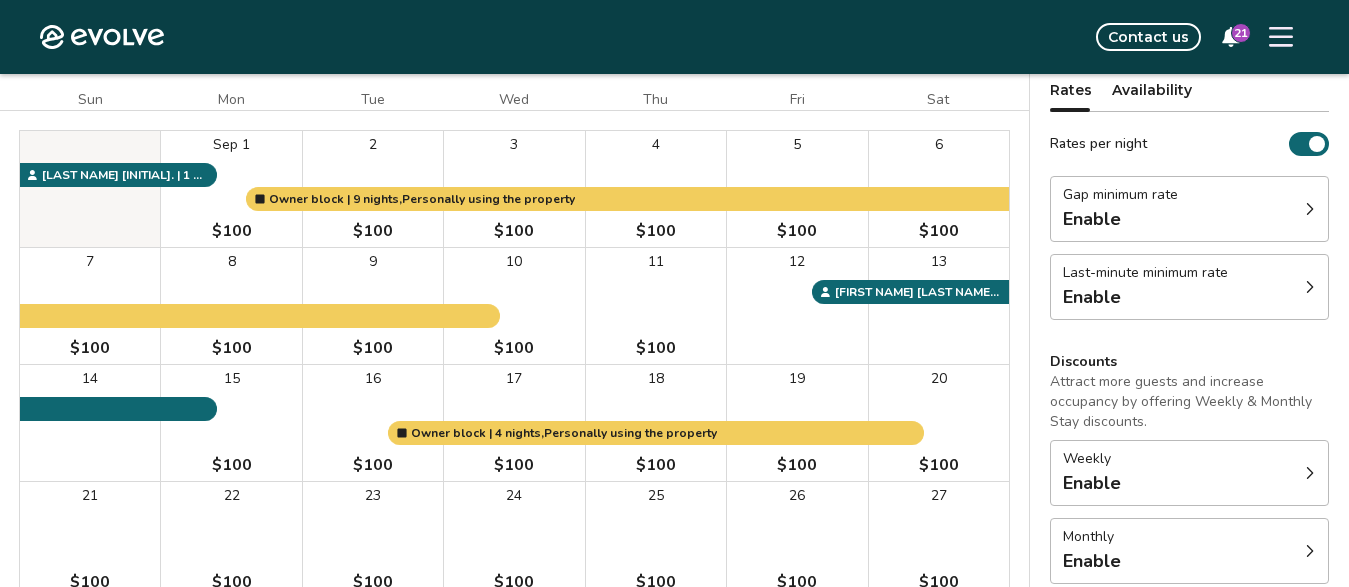 click on "Monthly Enable" at bounding box center (1189, 551) 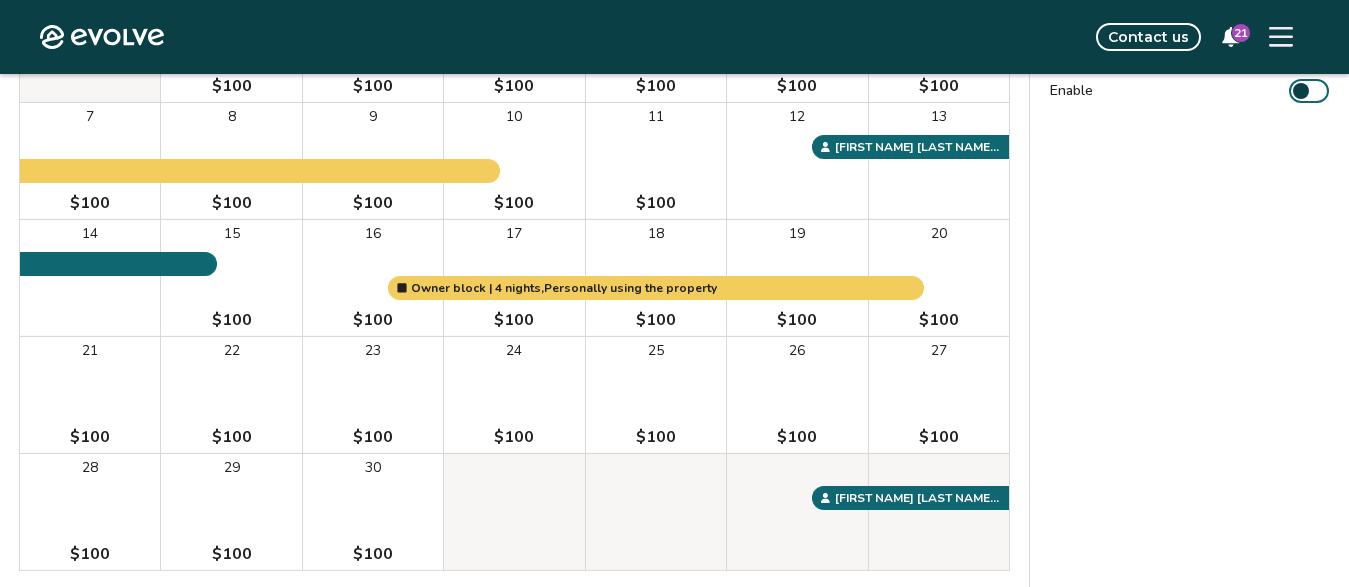 scroll, scrollTop: 323, scrollLeft: 0, axis: vertical 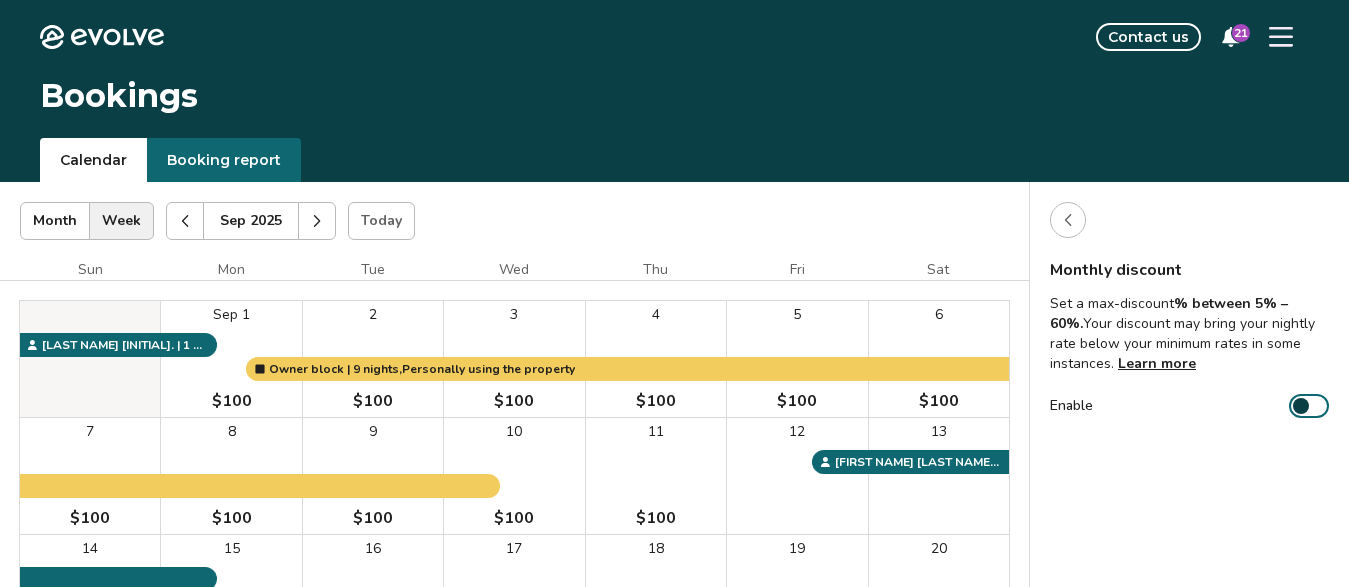 click at bounding box center (1281, 37) 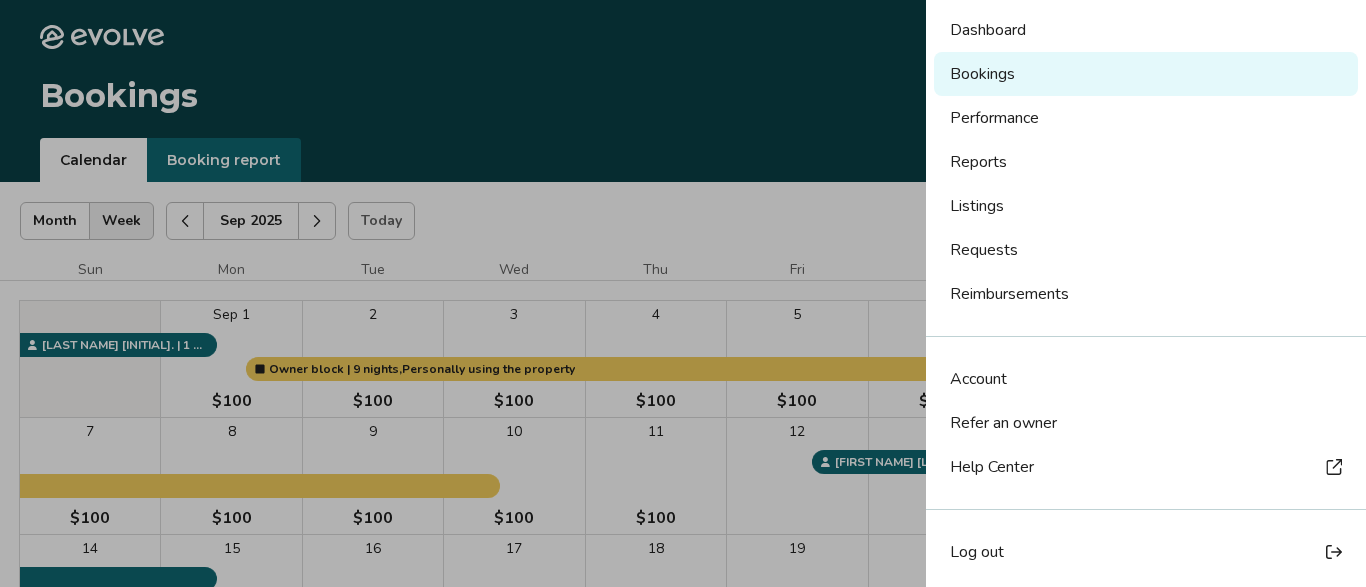 scroll, scrollTop: 93, scrollLeft: 0, axis: vertical 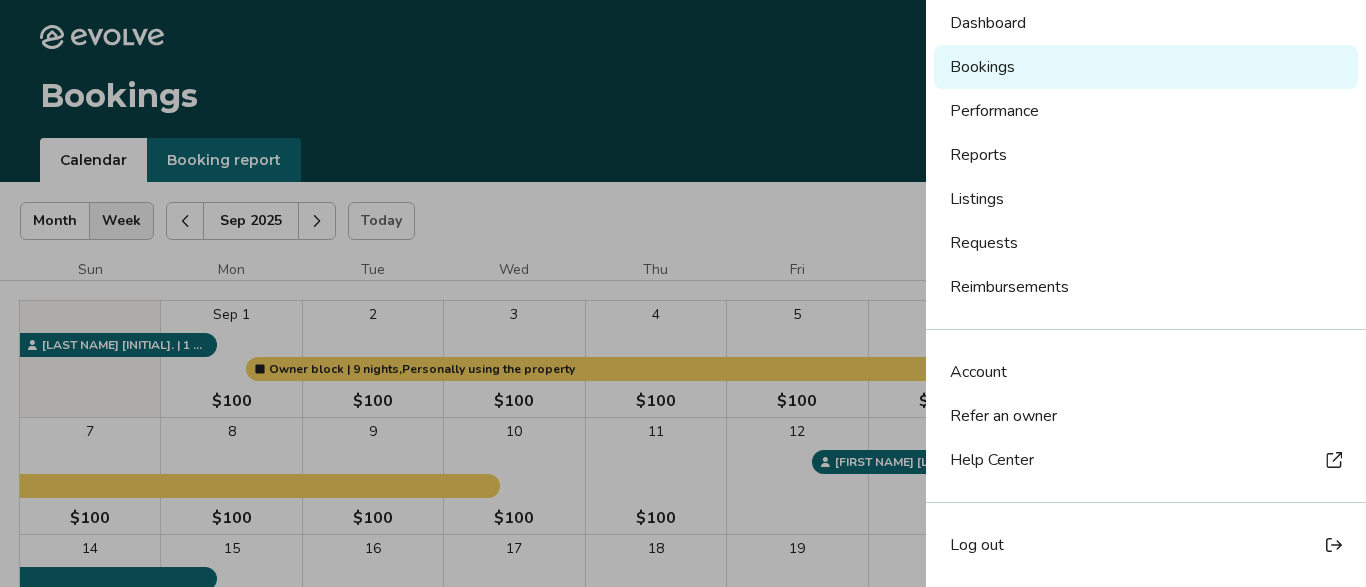 click on "Log out" at bounding box center [977, 545] 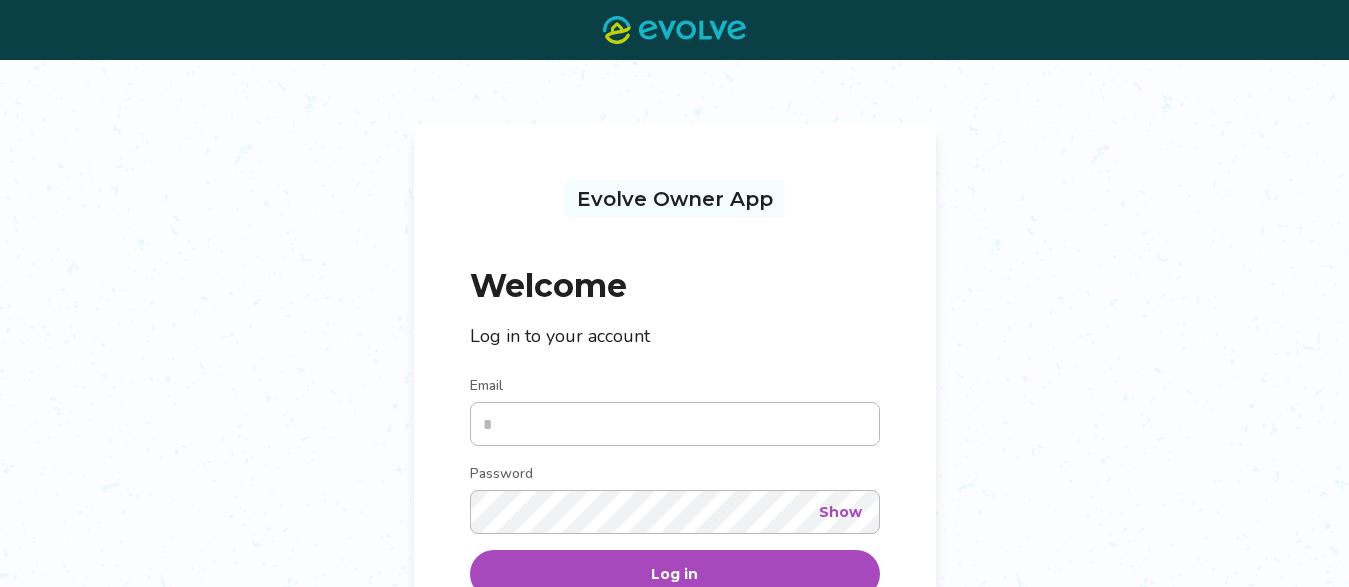 scroll, scrollTop: 0, scrollLeft: 0, axis: both 